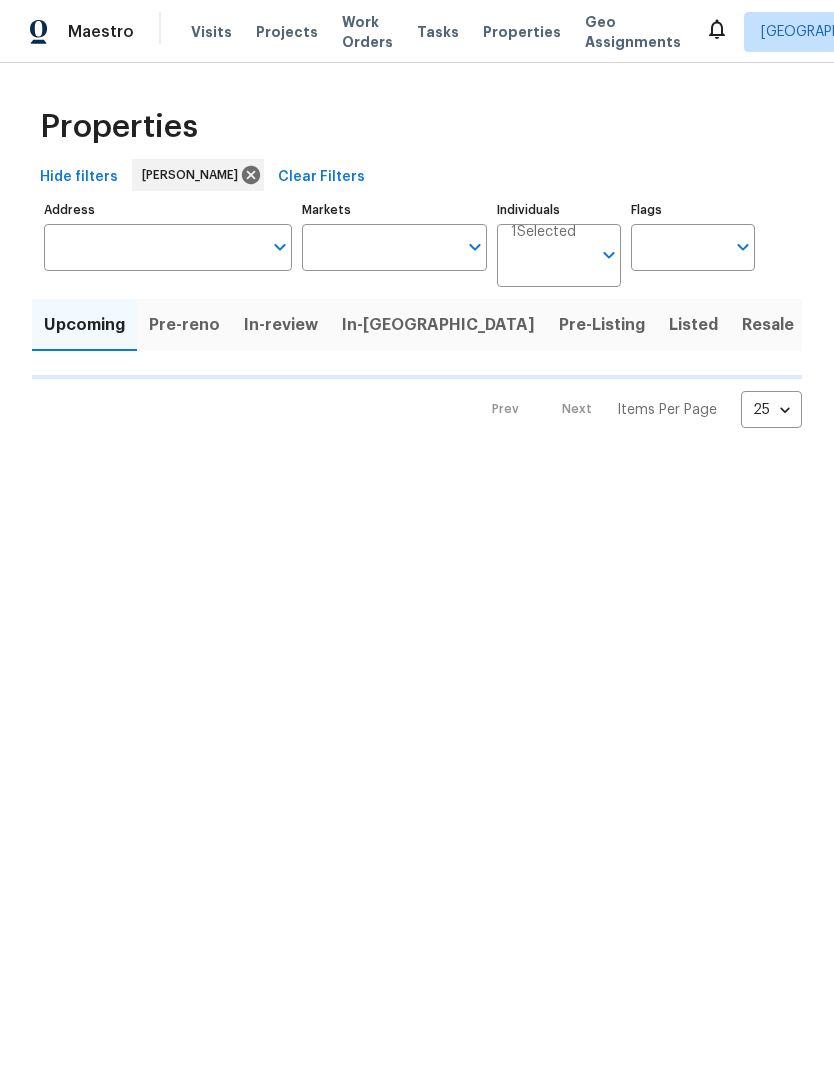 scroll, scrollTop: 0, scrollLeft: 0, axis: both 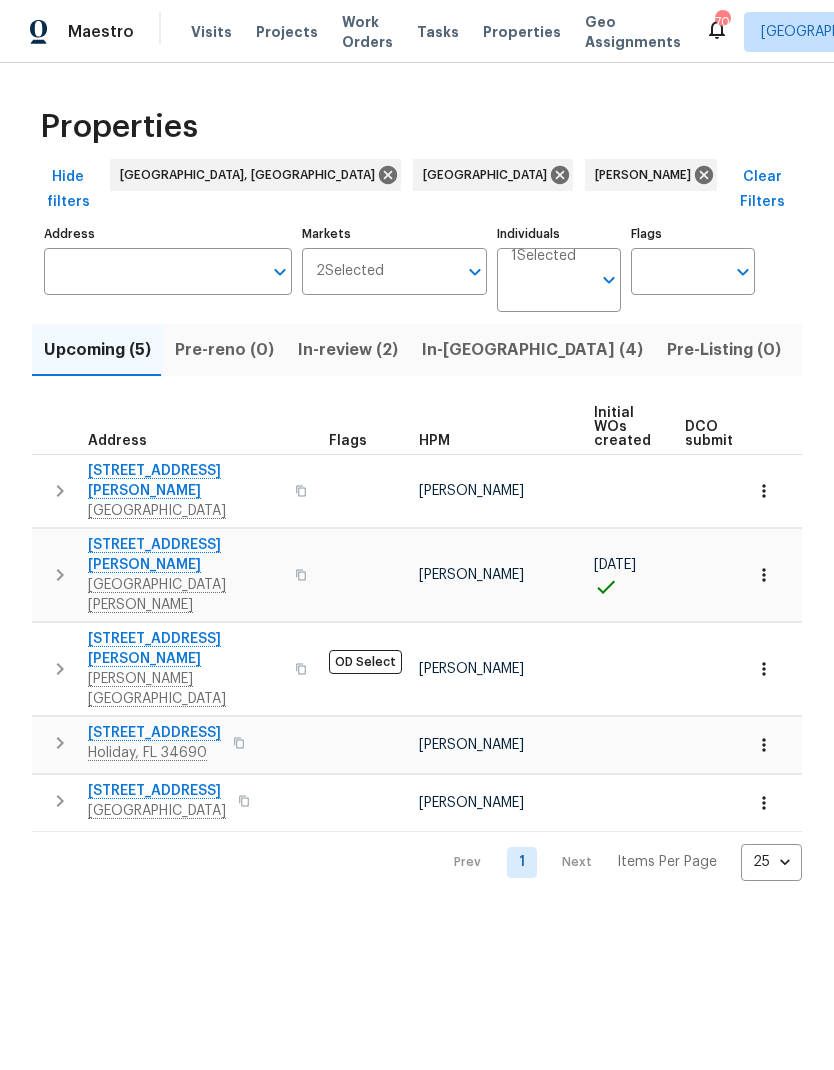 click on "Address" at bounding box center (153, 271) 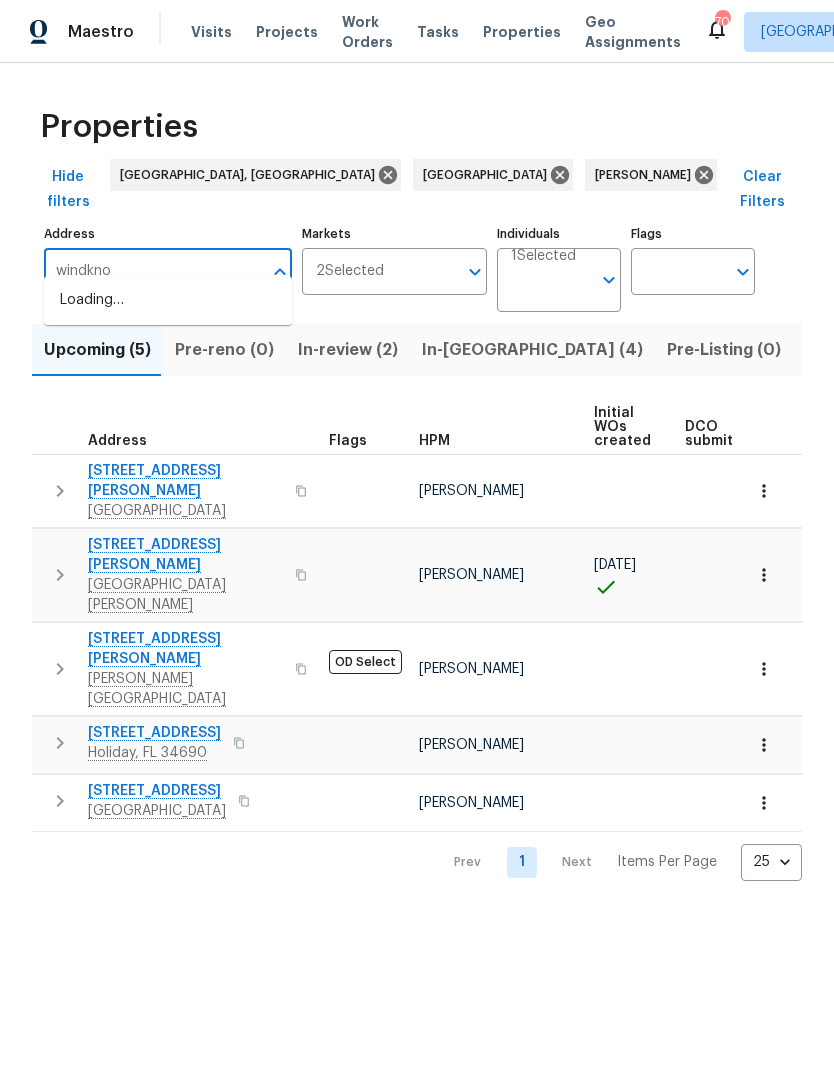 type on "windknob" 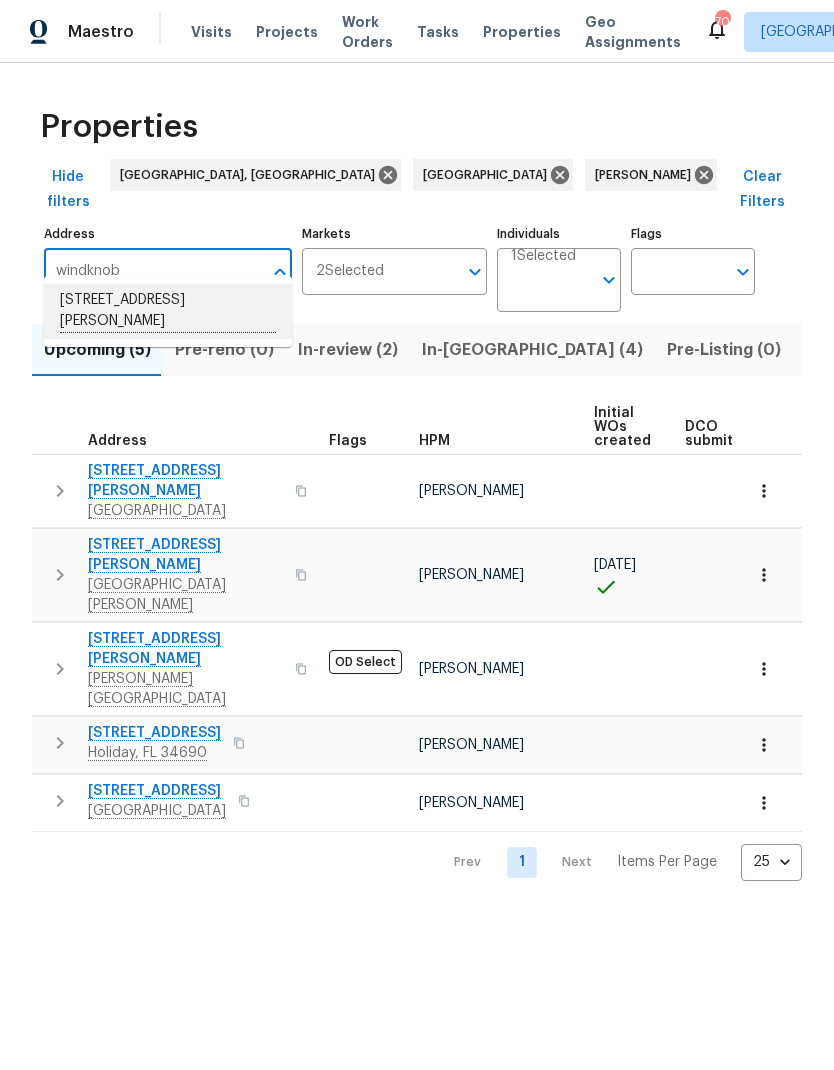 click on "[STREET_ADDRESS][PERSON_NAME]" at bounding box center [168, 311] 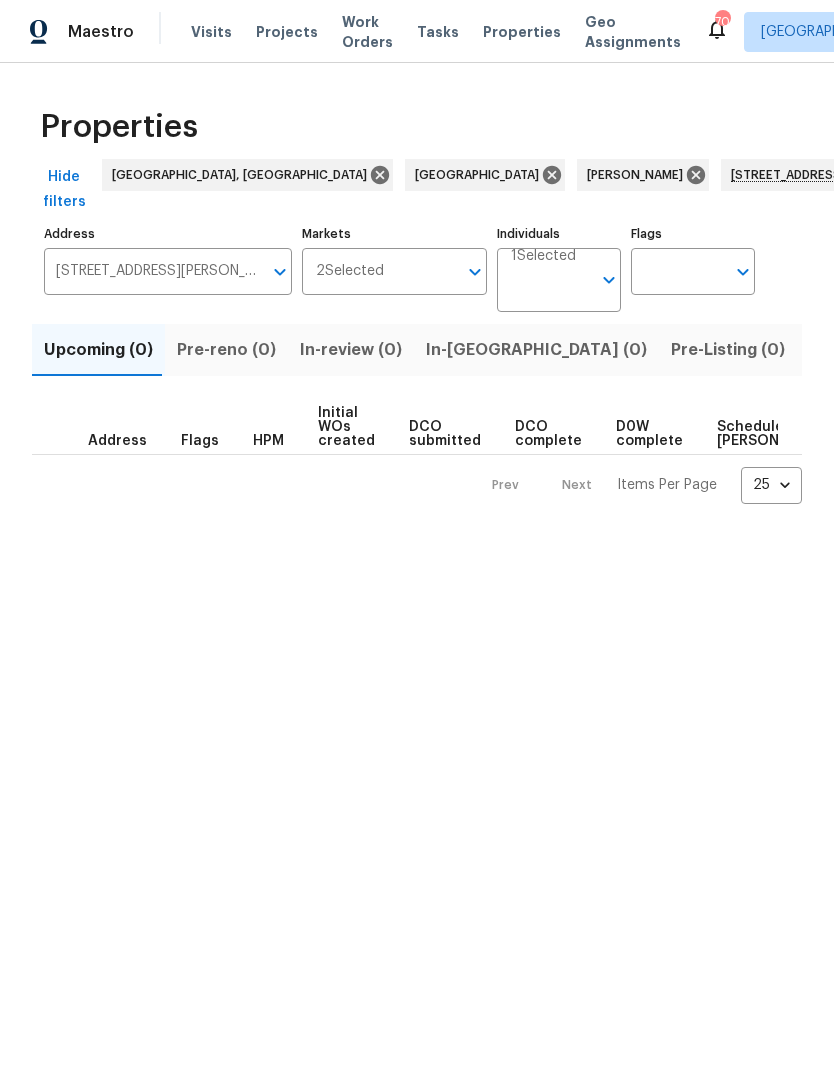 click on "Listed (1)" at bounding box center (845, 350) 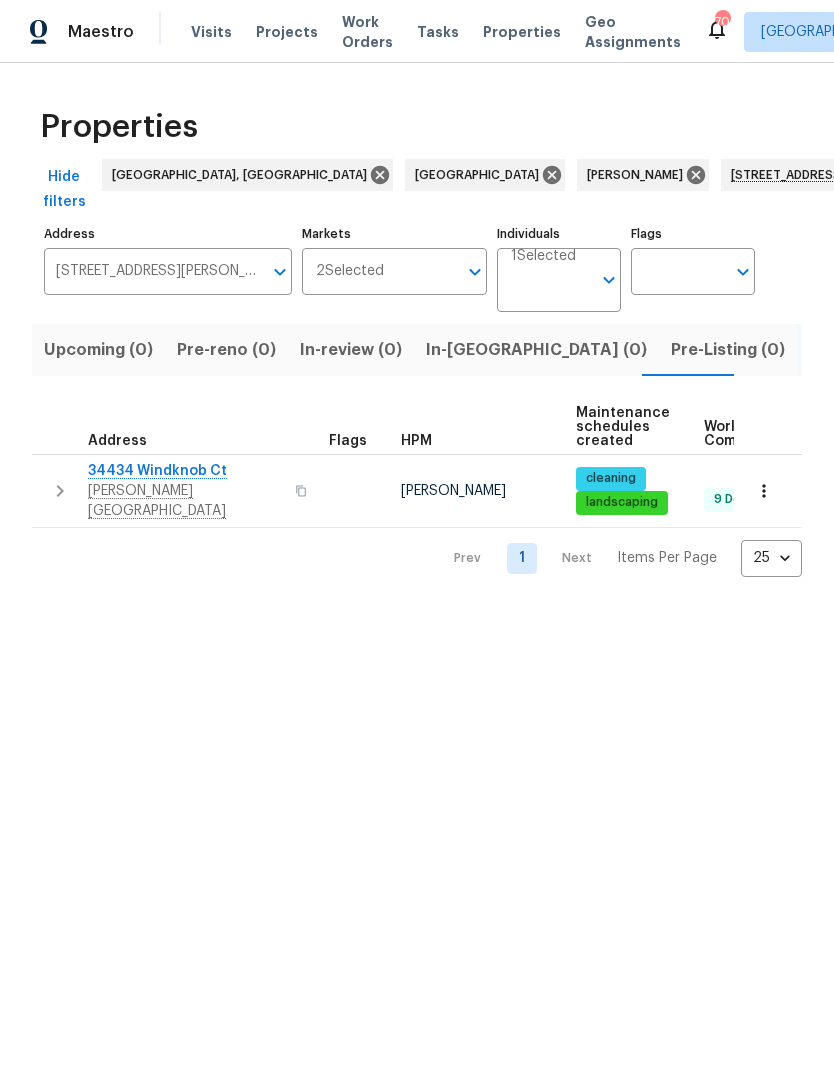click 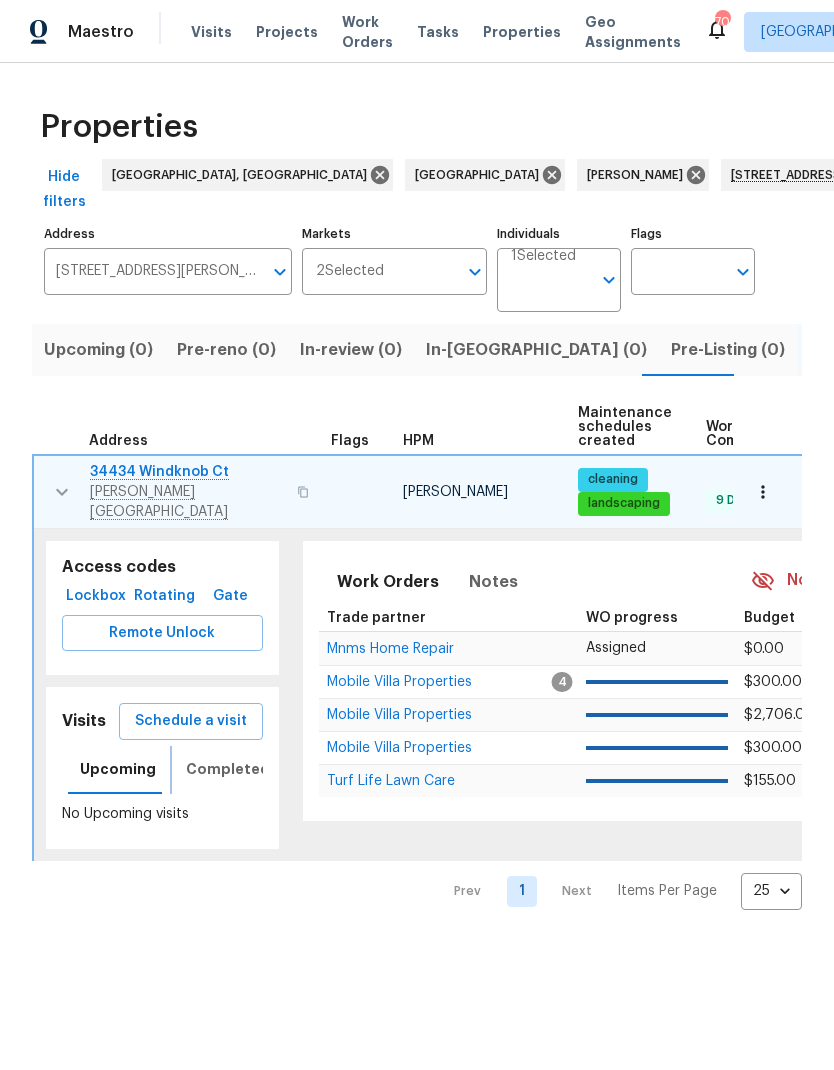 click on "Completed" at bounding box center (228, 769) 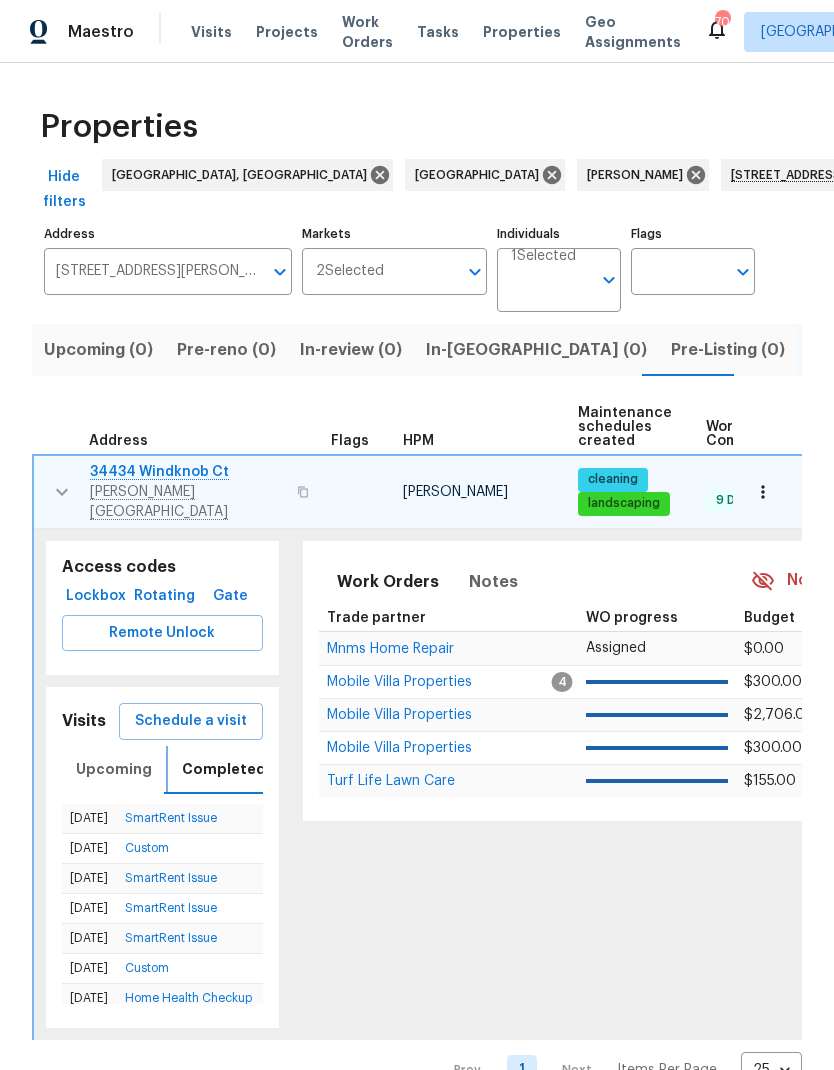 scroll, scrollTop: 0, scrollLeft: 5, axis: horizontal 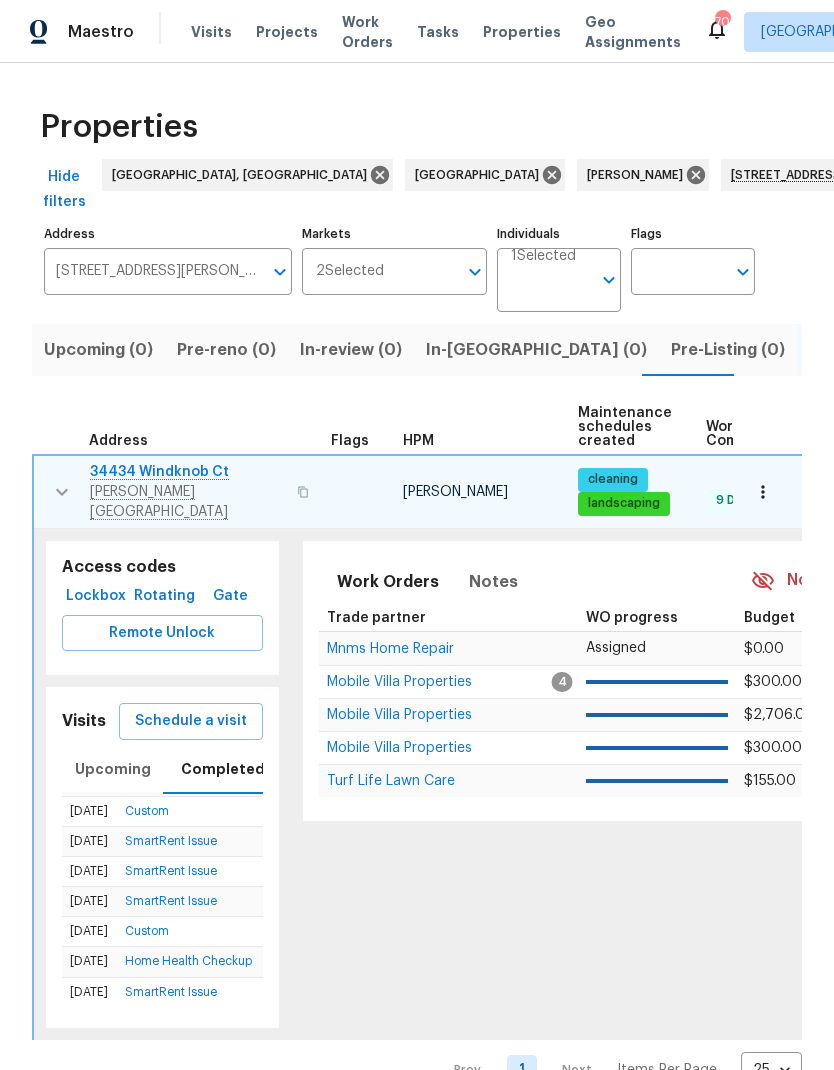 click on "Schedule a visit" at bounding box center [191, 721] 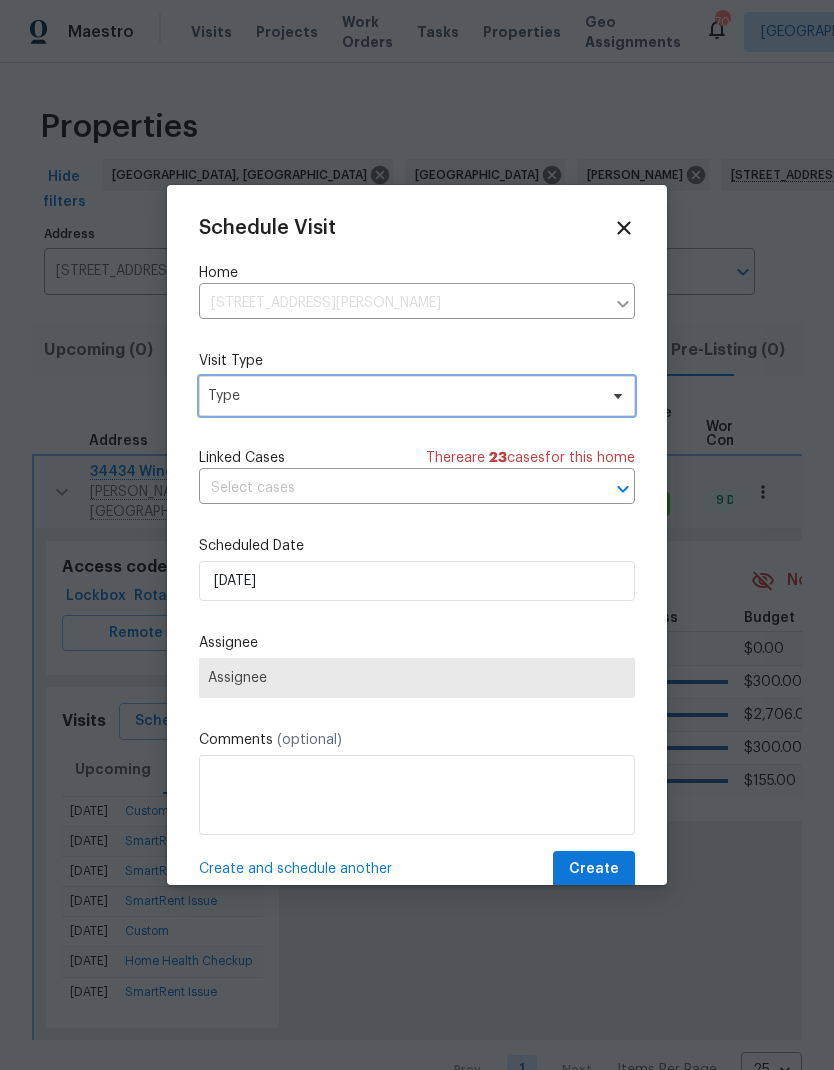 click on "Type" at bounding box center (402, 396) 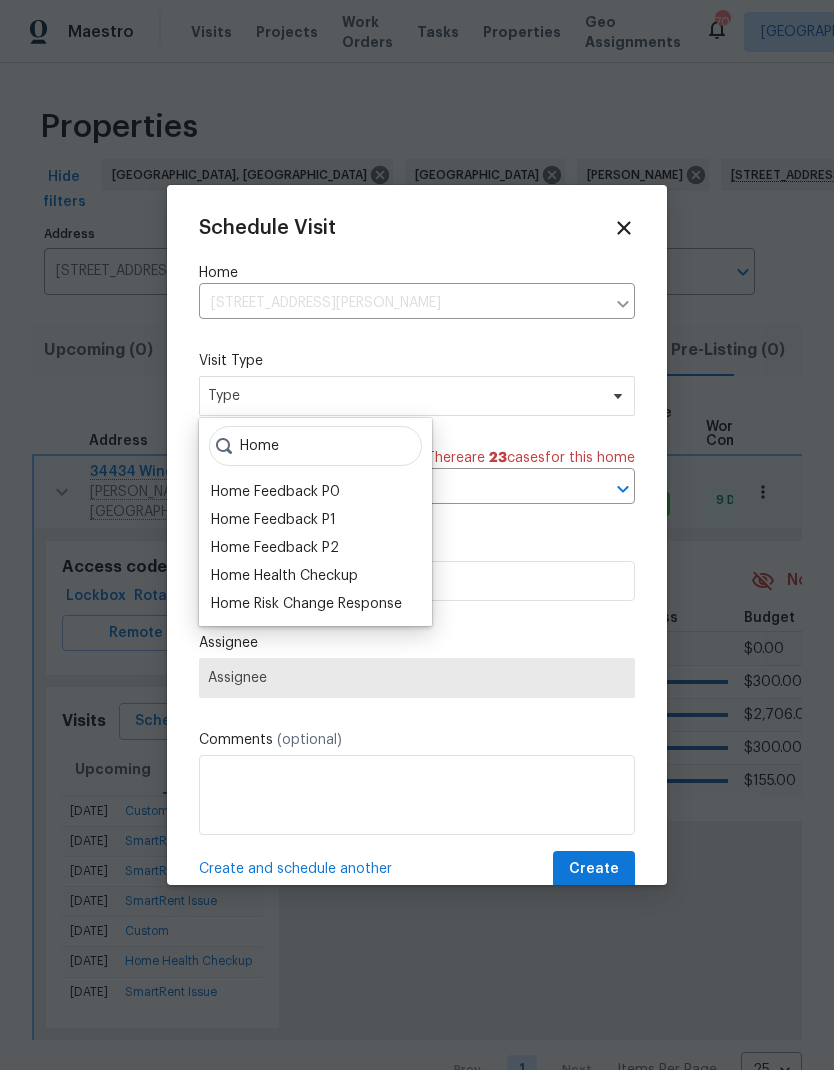 type on "Home" 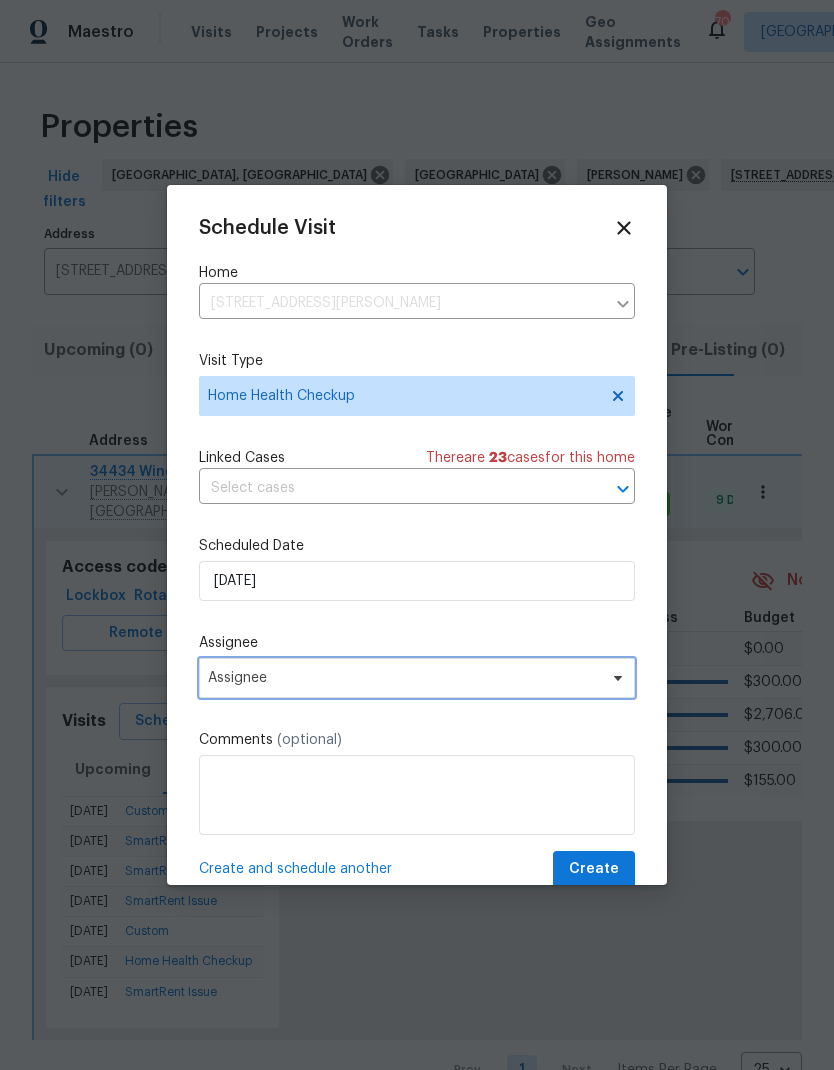 click on "Assignee" at bounding box center [404, 678] 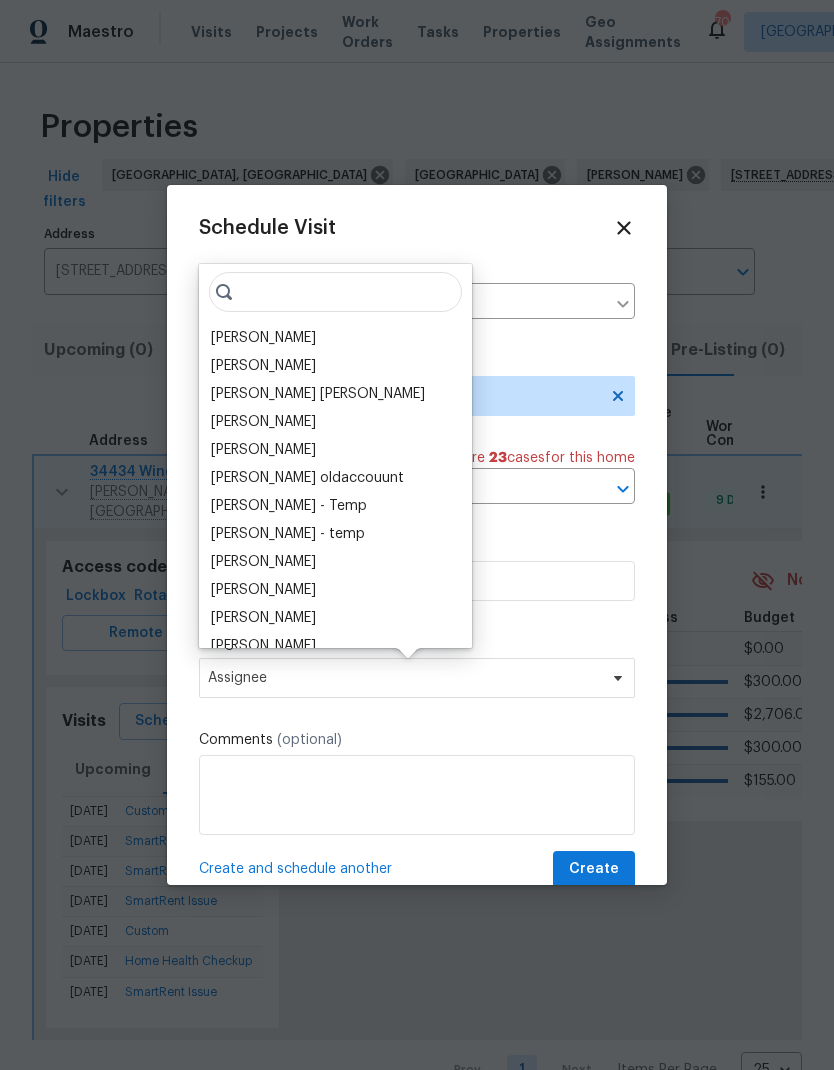 click on "[PERSON_NAME]" at bounding box center (263, 338) 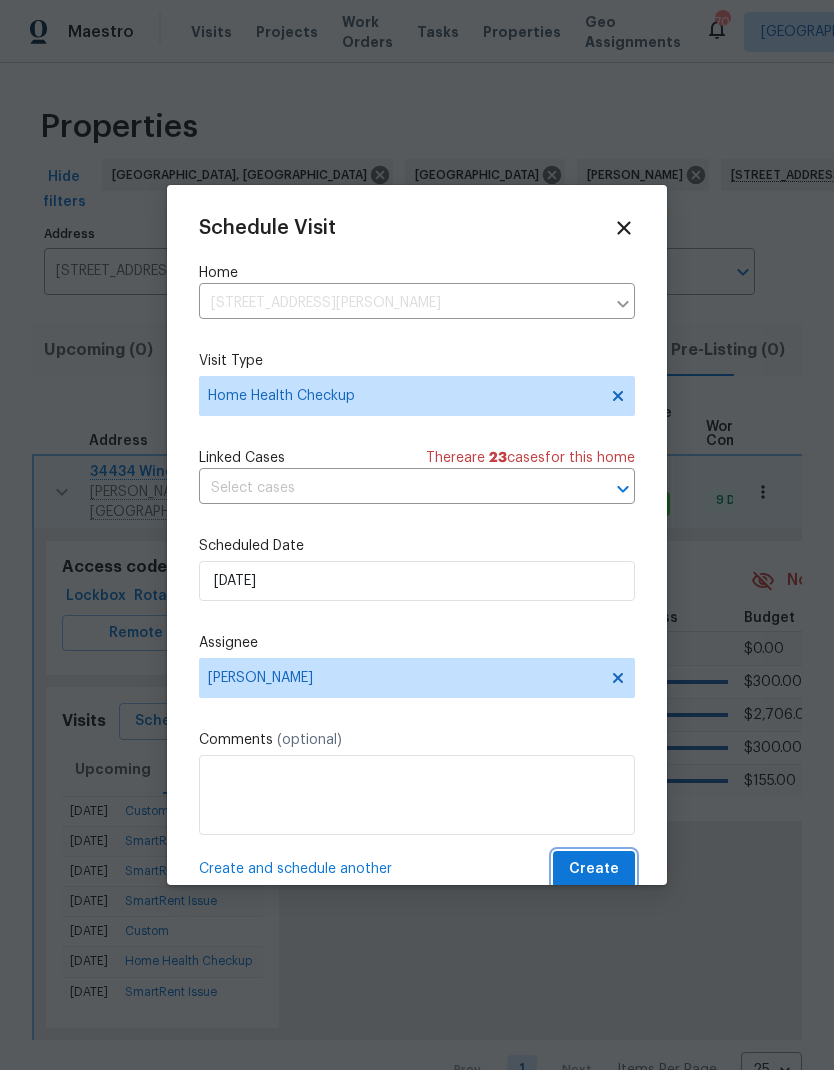 click on "Create" at bounding box center (594, 869) 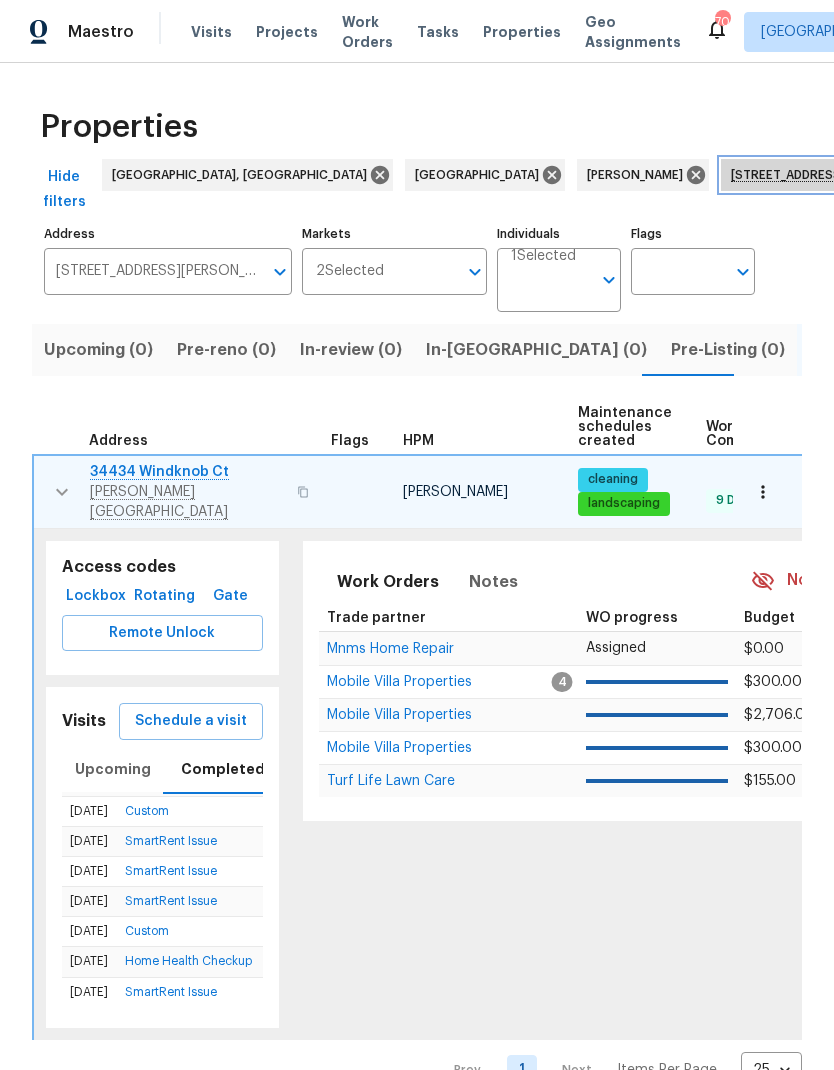 click 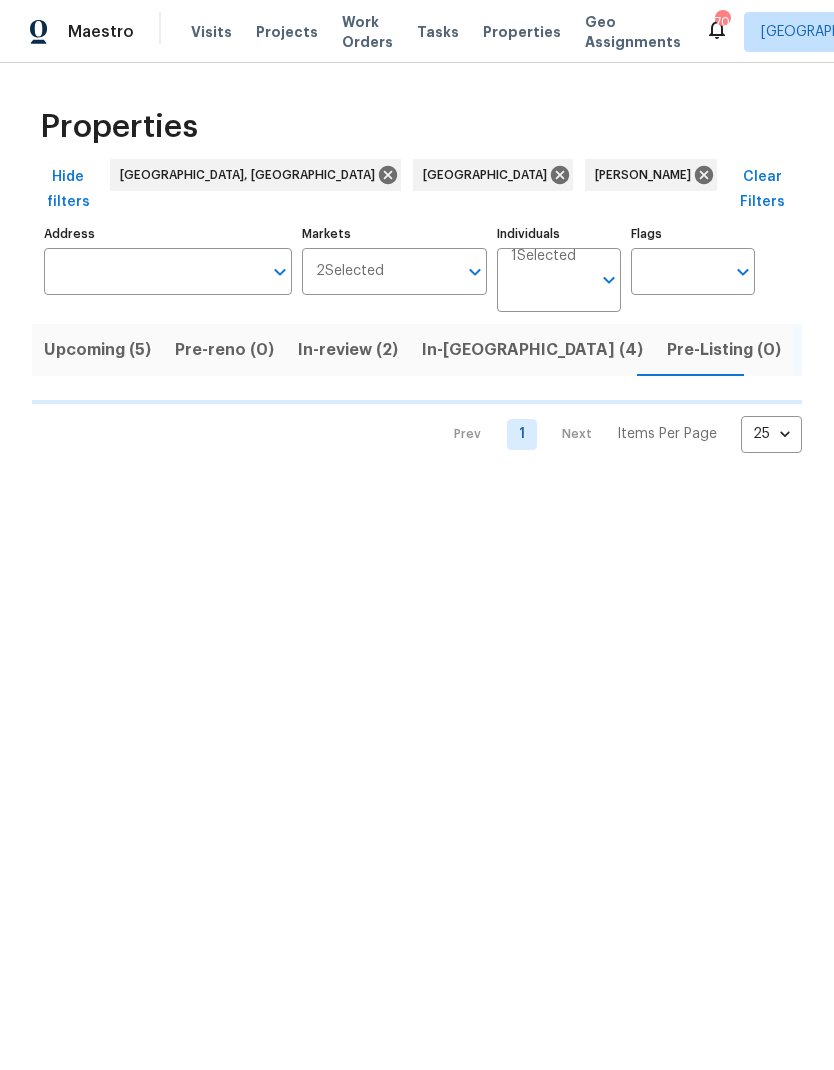 click on "Resale (19)" at bounding box center (959, 350) 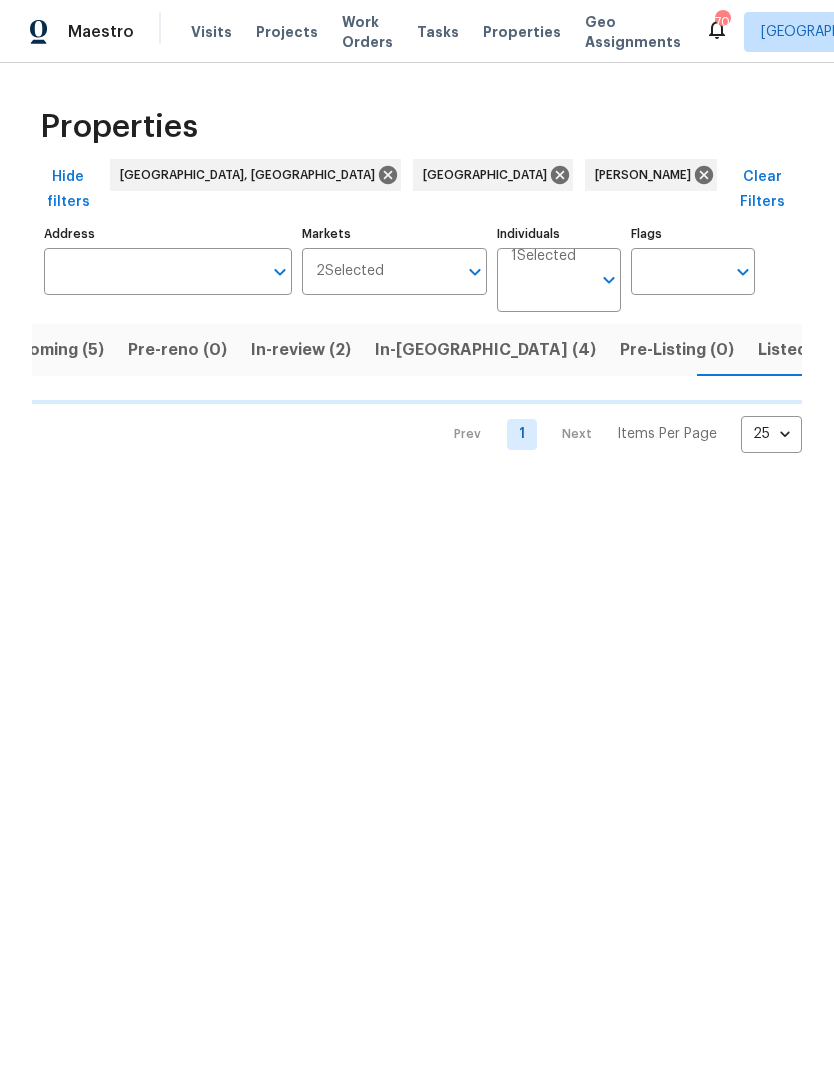 scroll, scrollTop: 0, scrollLeft: 48, axis: horizontal 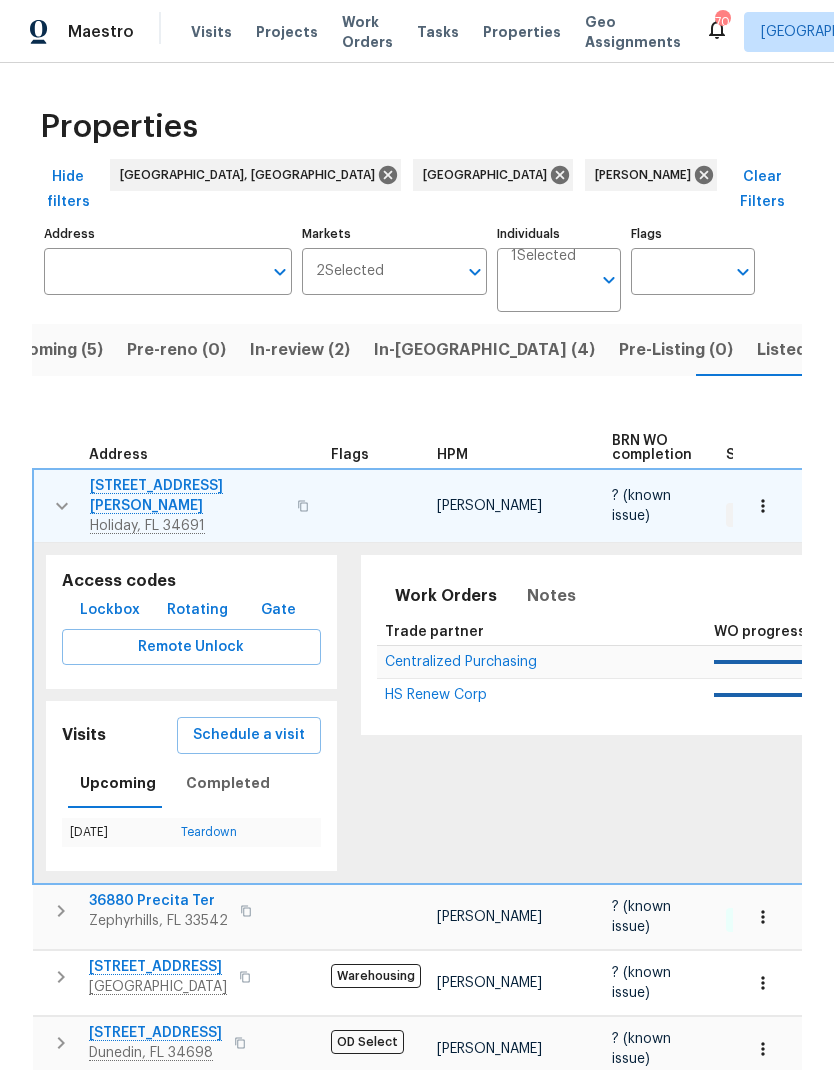 click 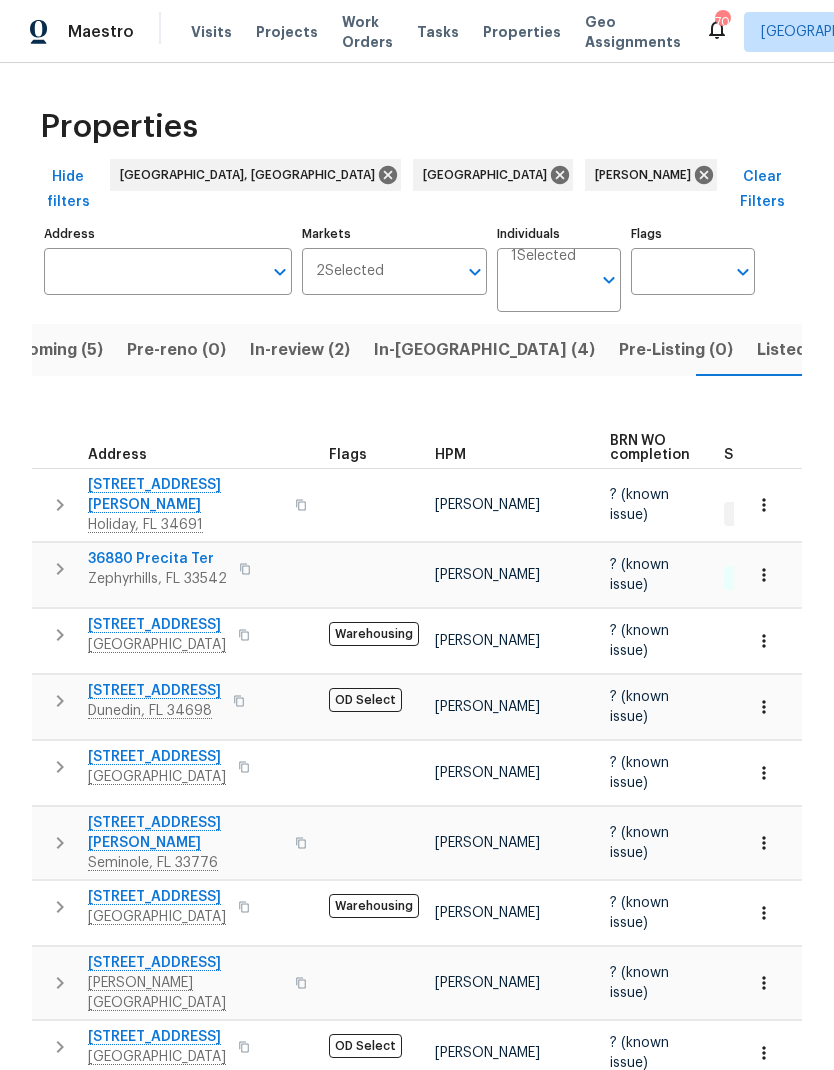 click 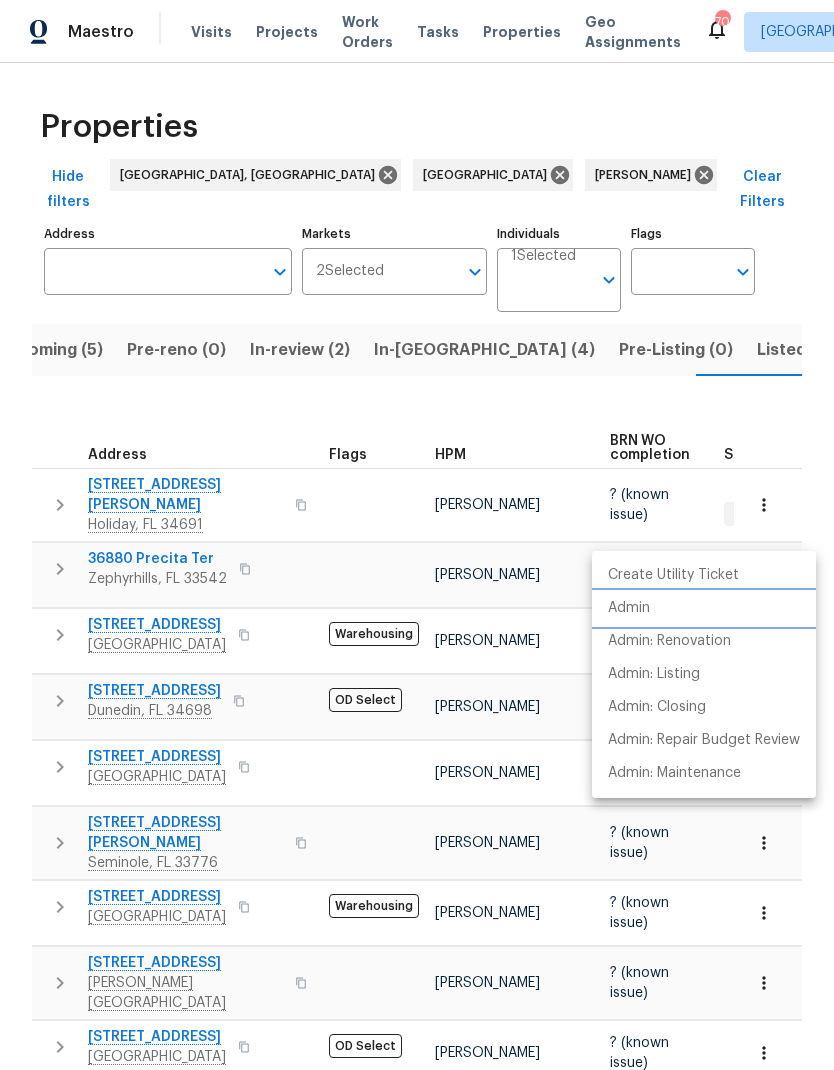 click on "Admin" at bounding box center (704, 608) 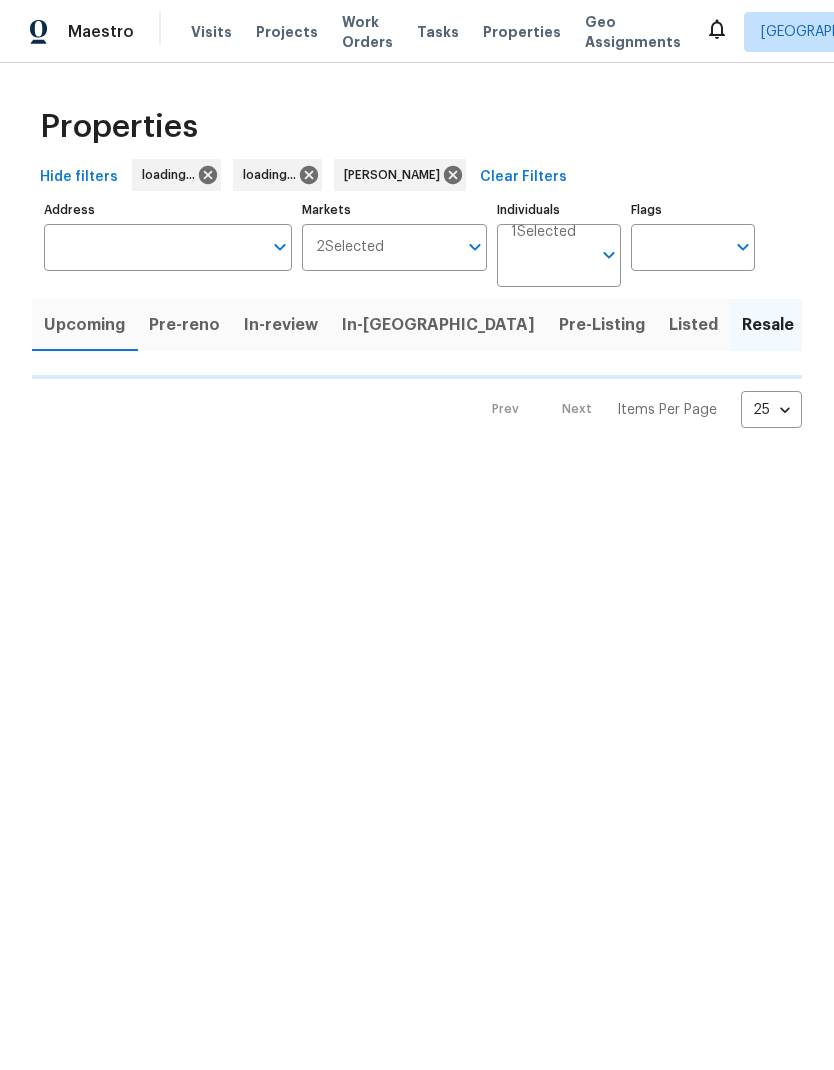 scroll, scrollTop: 0, scrollLeft: 0, axis: both 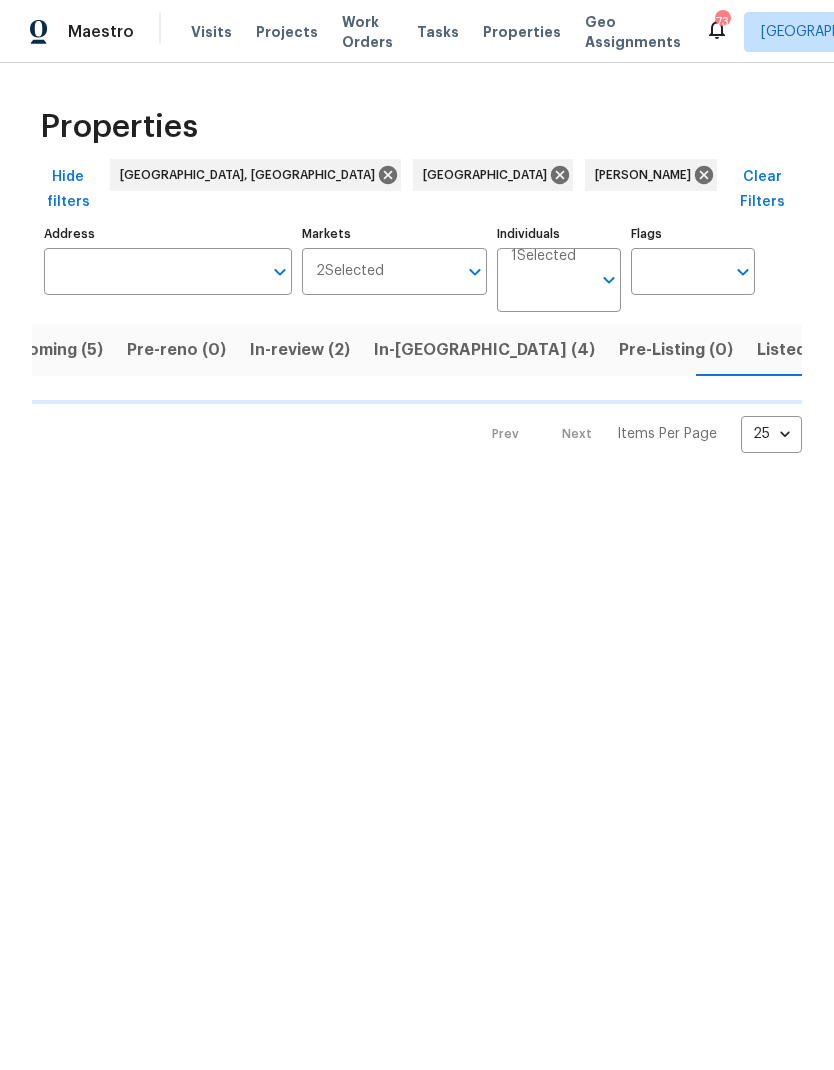click on "Listed (50)" at bounding box center (800, 350) 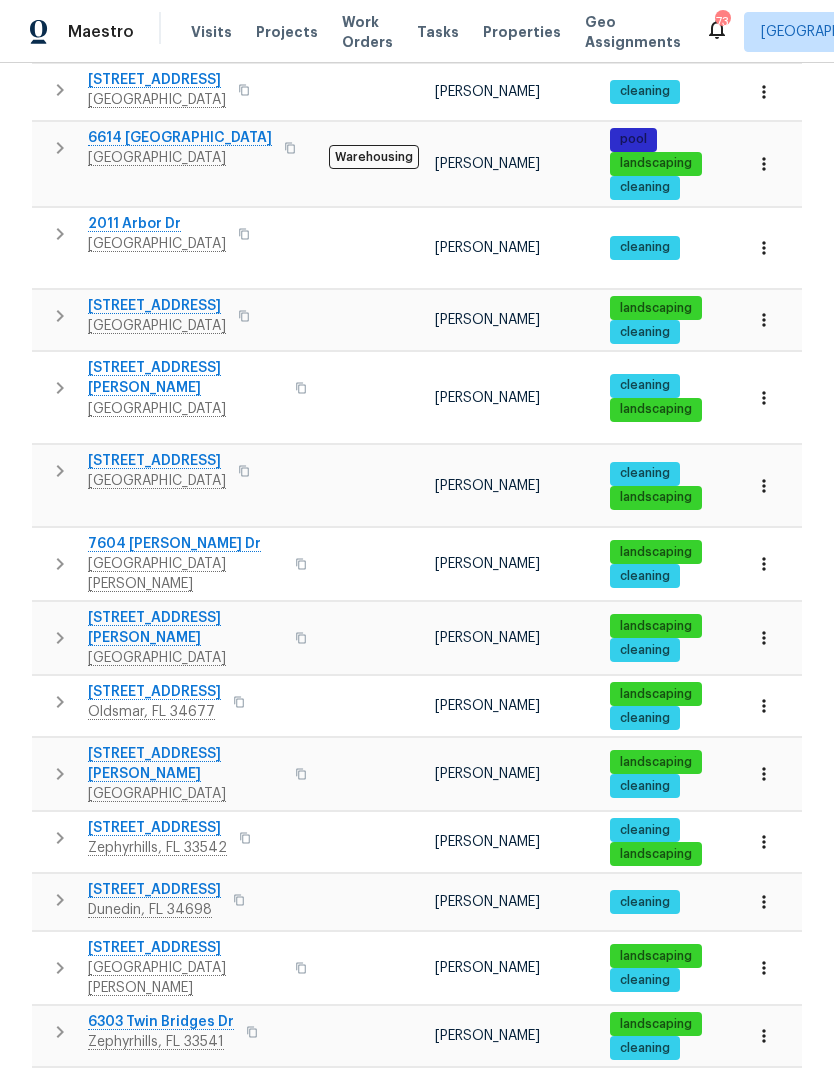 scroll, scrollTop: 951, scrollLeft: 0, axis: vertical 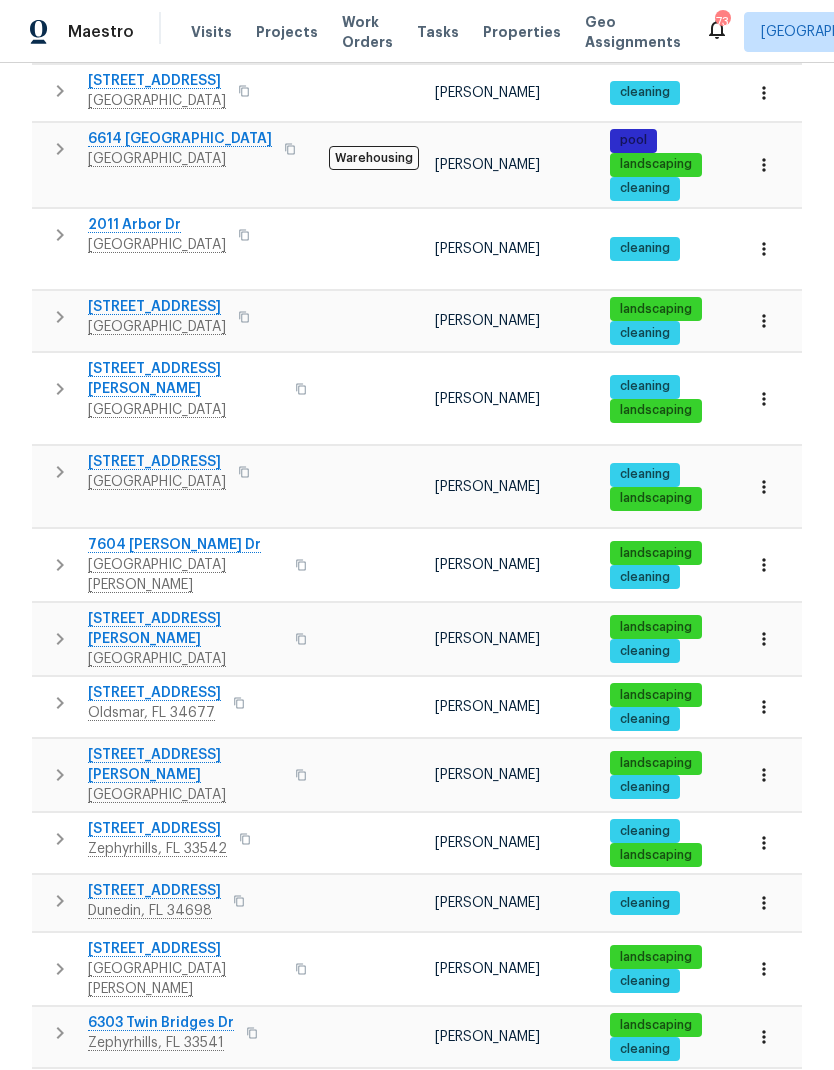 click on "2" at bounding box center (522, 1276) 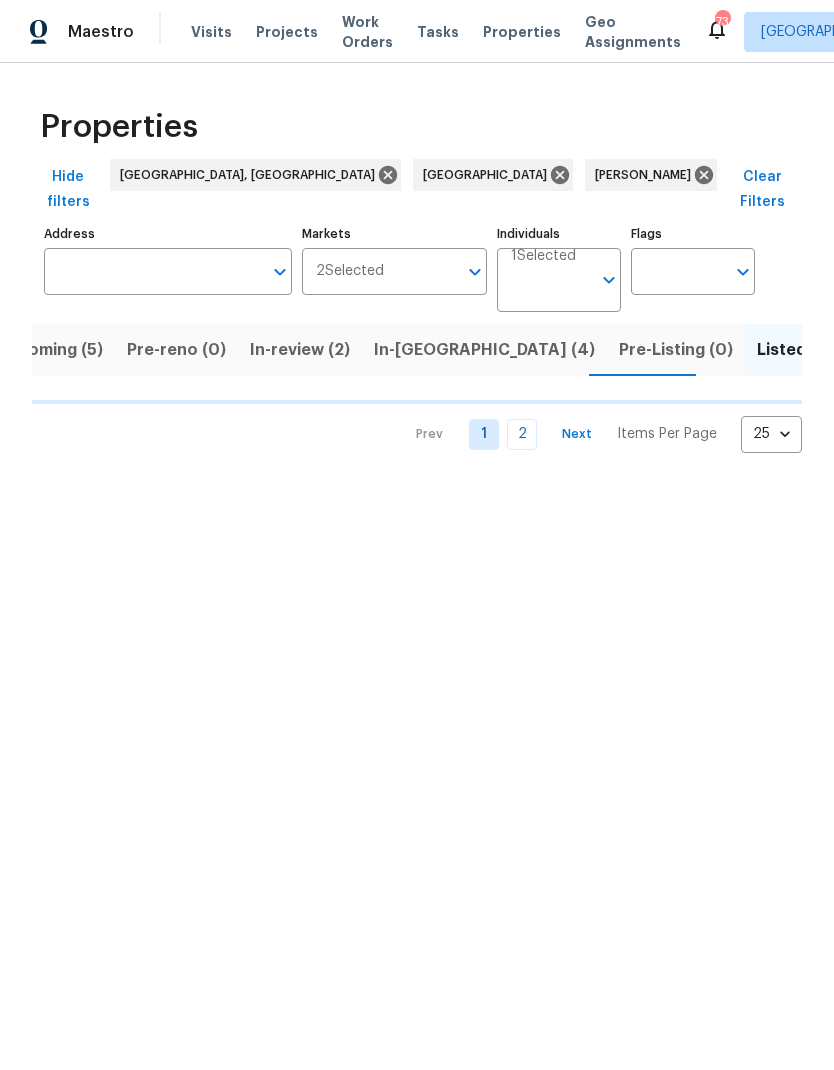 scroll, scrollTop: 0, scrollLeft: 0, axis: both 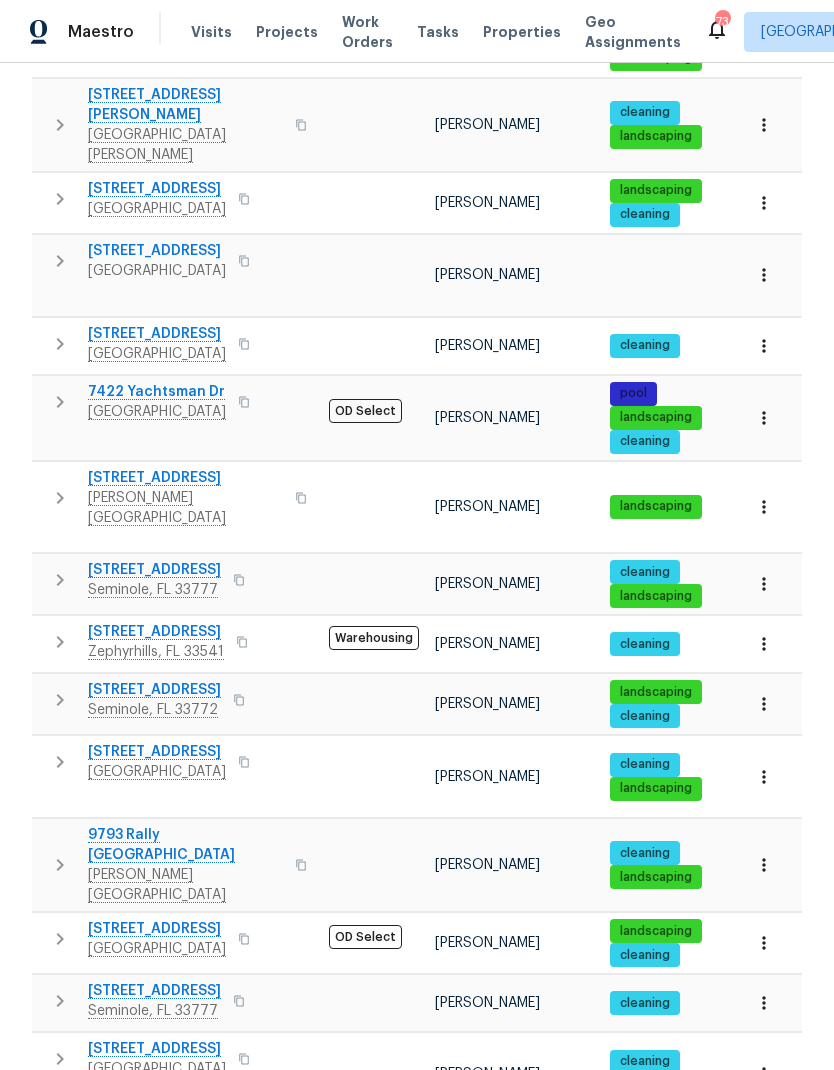 click at bounding box center [60, 642] 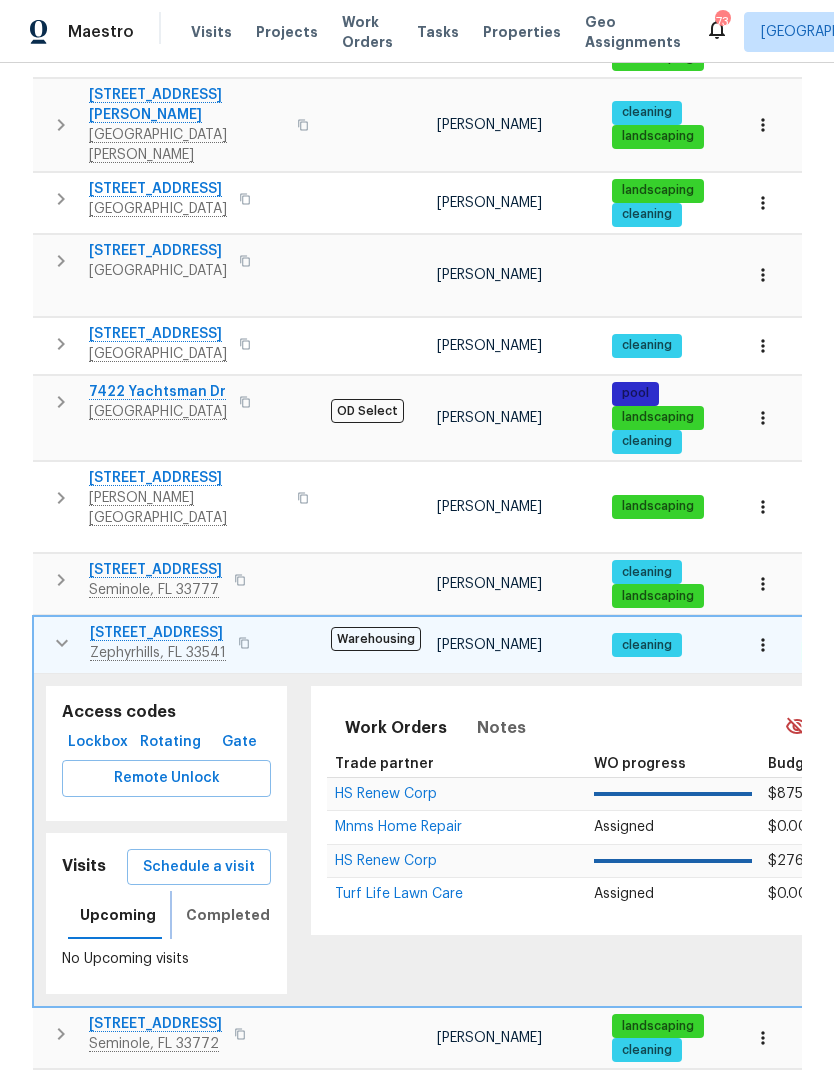 click on "Completed" at bounding box center [228, 915] 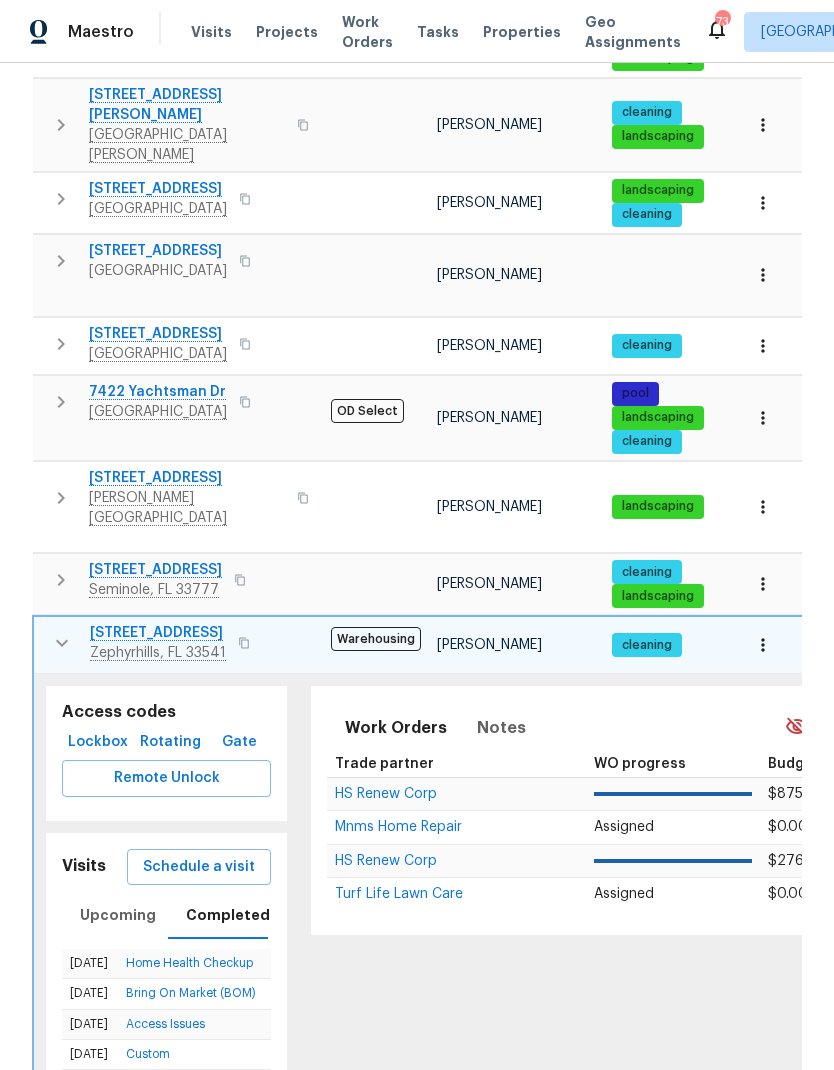 click on "Schedule a visit" at bounding box center [199, 867] 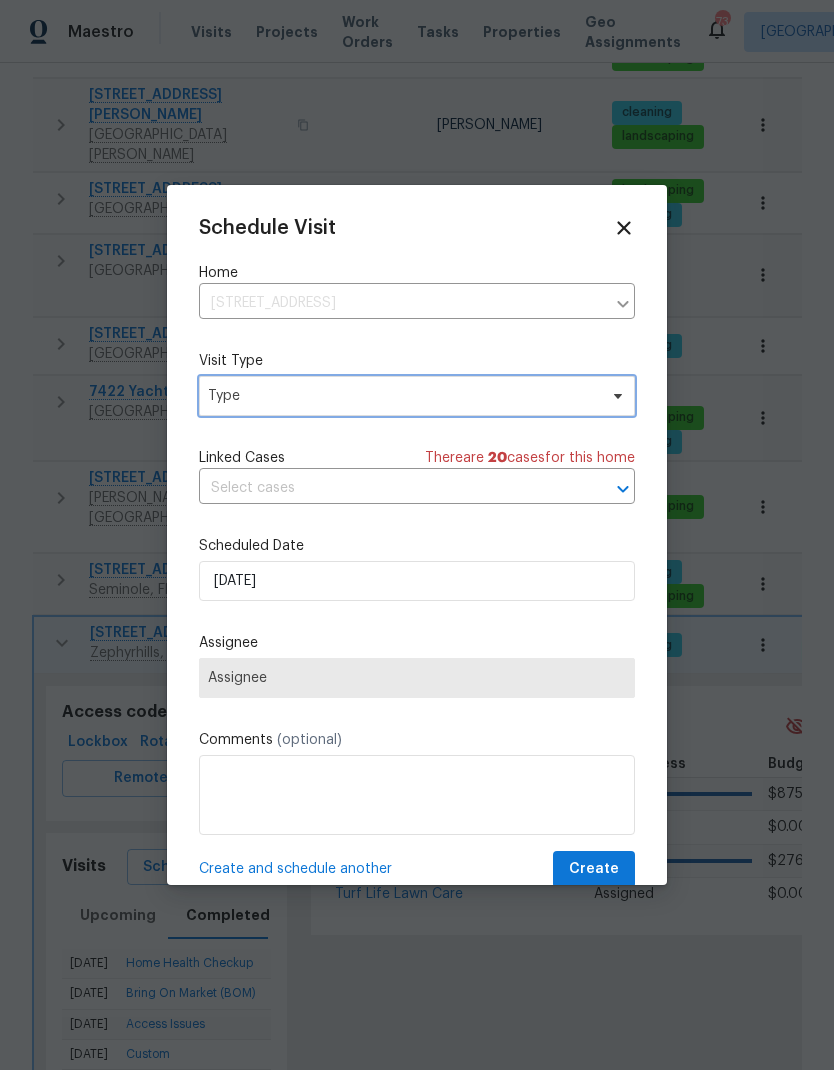 click on "Type" at bounding box center (417, 396) 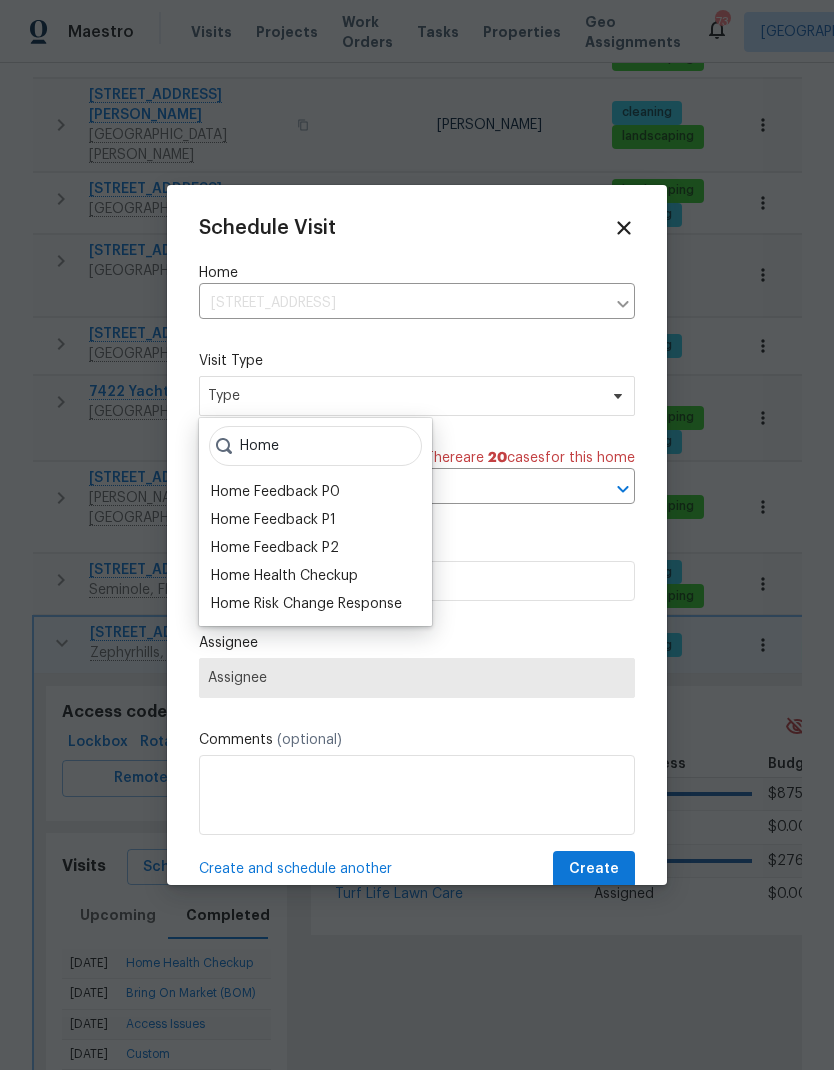 type on "Home" 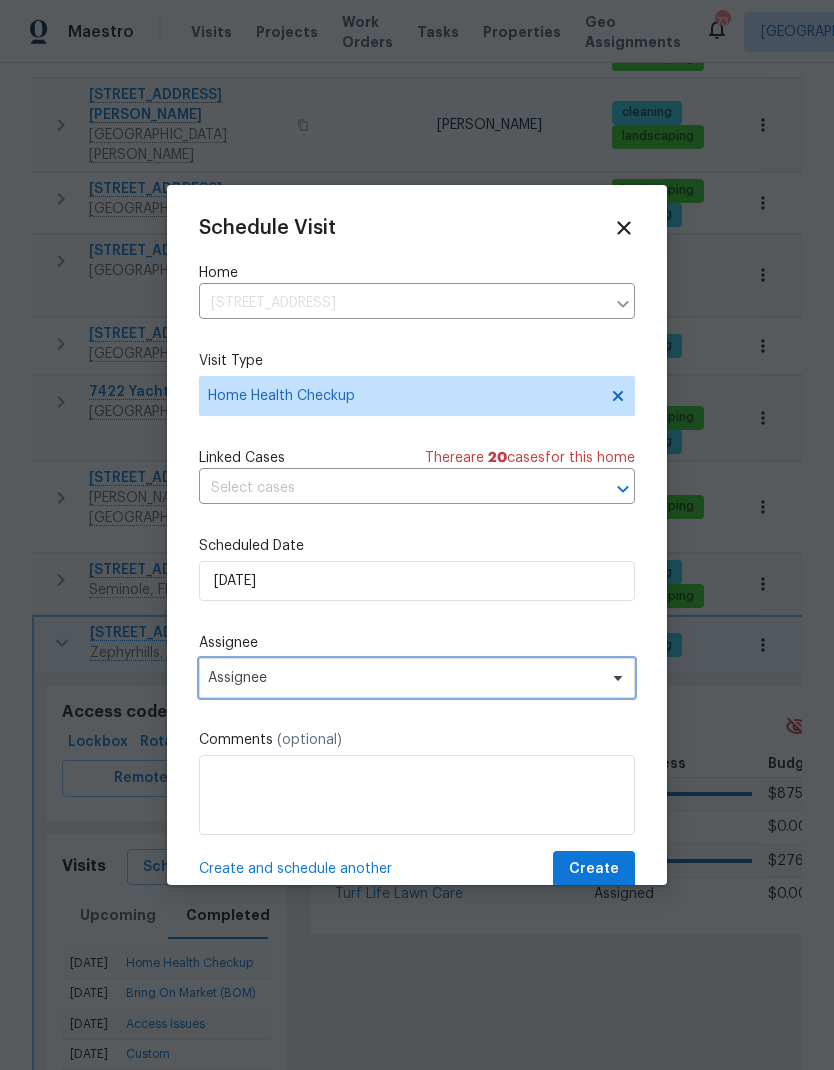 click on "Assignee" at bounding box center (404, 678) 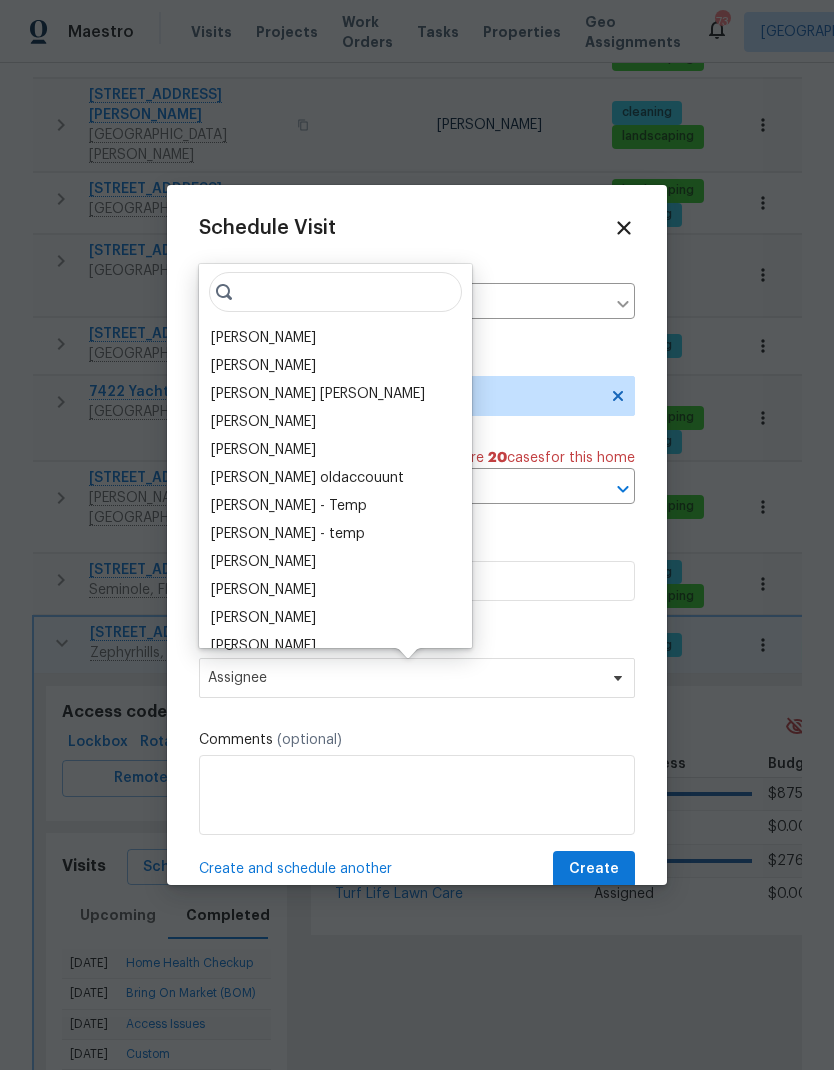 click on "[PERSON_NAME]" at bounding box center (263, 338) 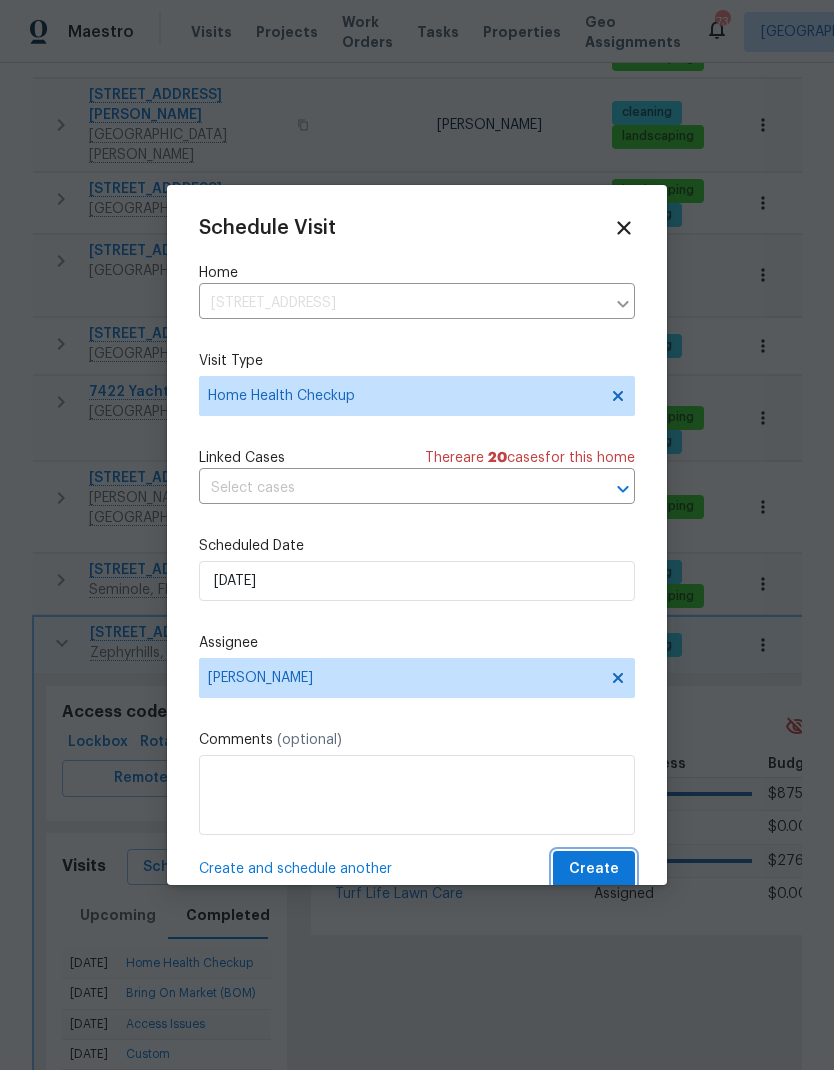 click on "Create" at bounding box center (594, 869) 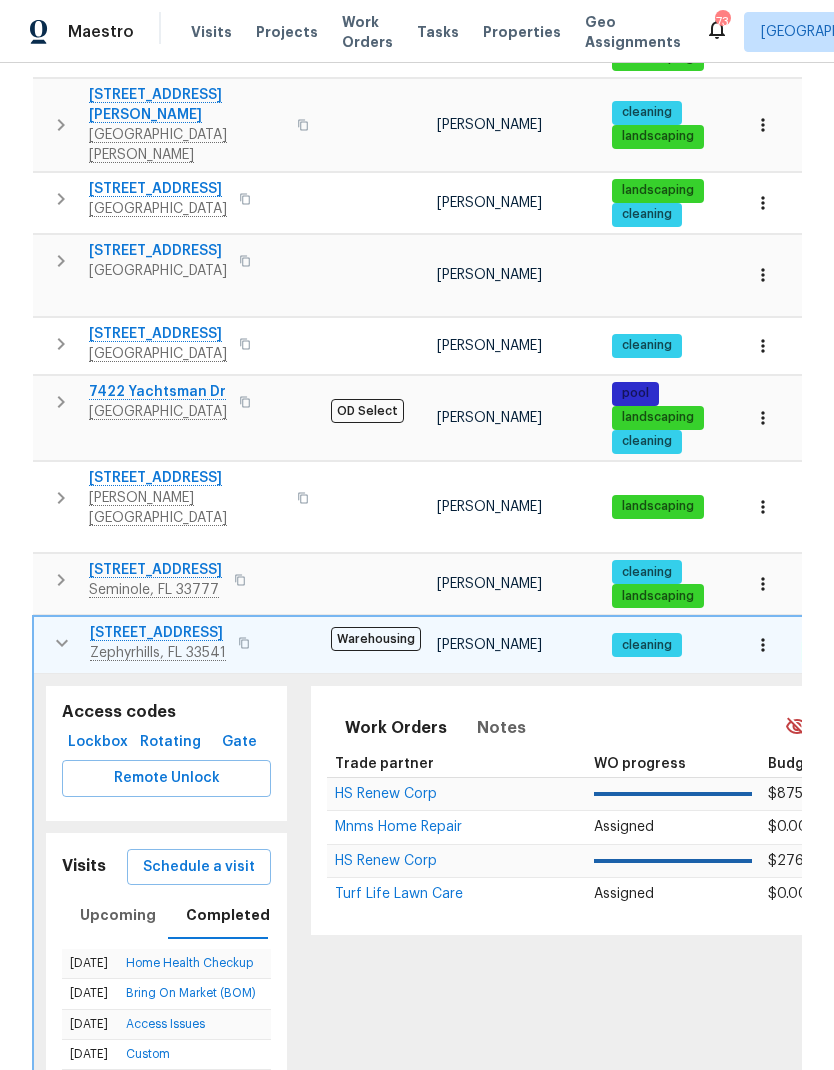 click 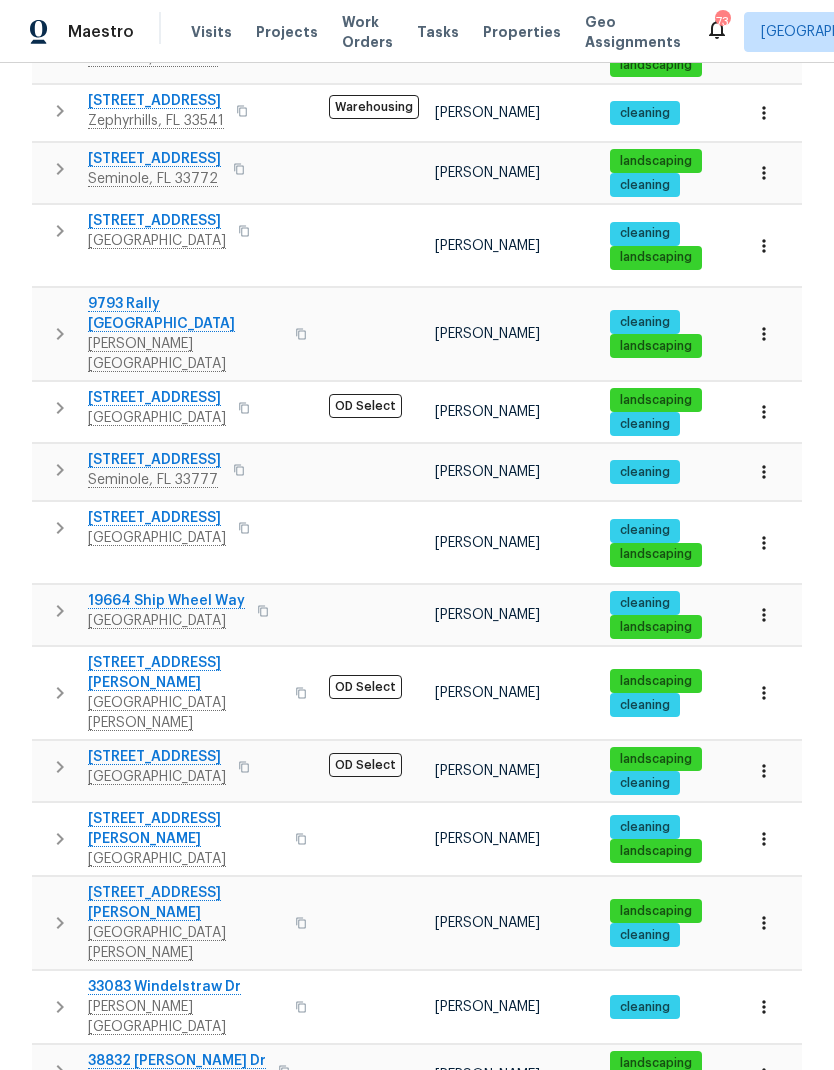 scroll, scrollTop: 991, scrollLeft: 0, axis: vertical 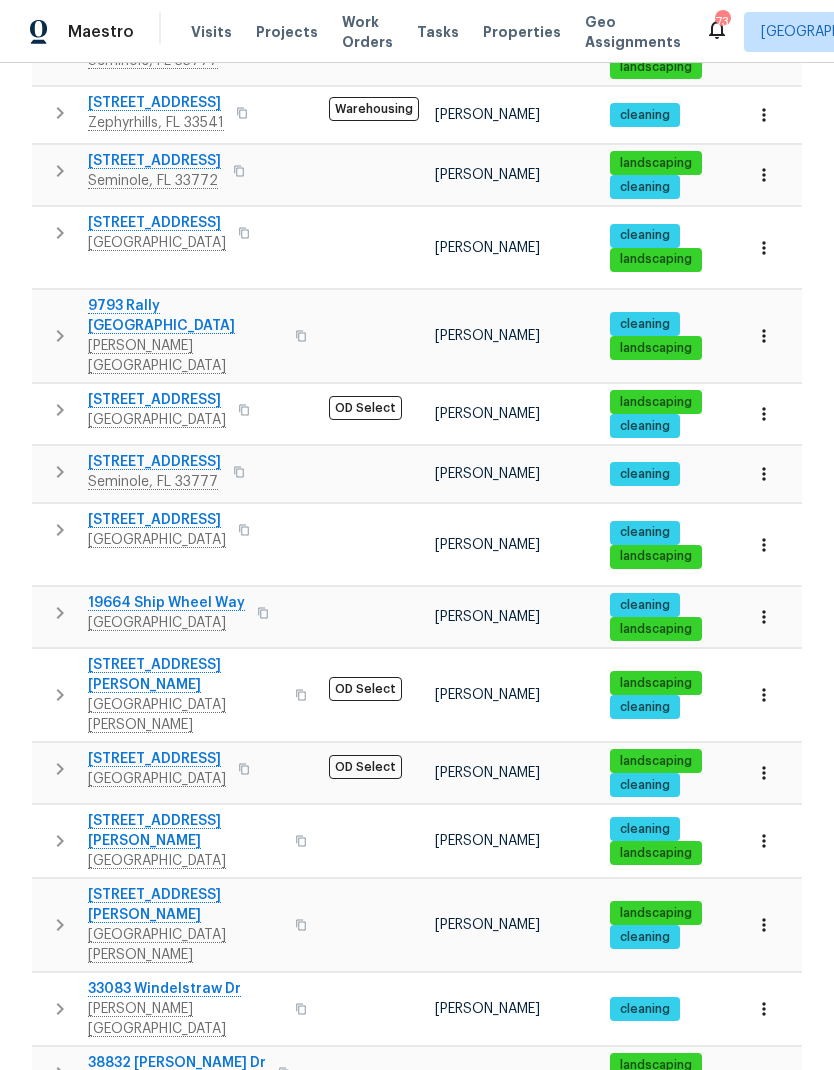 click on "1" at bounding box center [484, 1381] 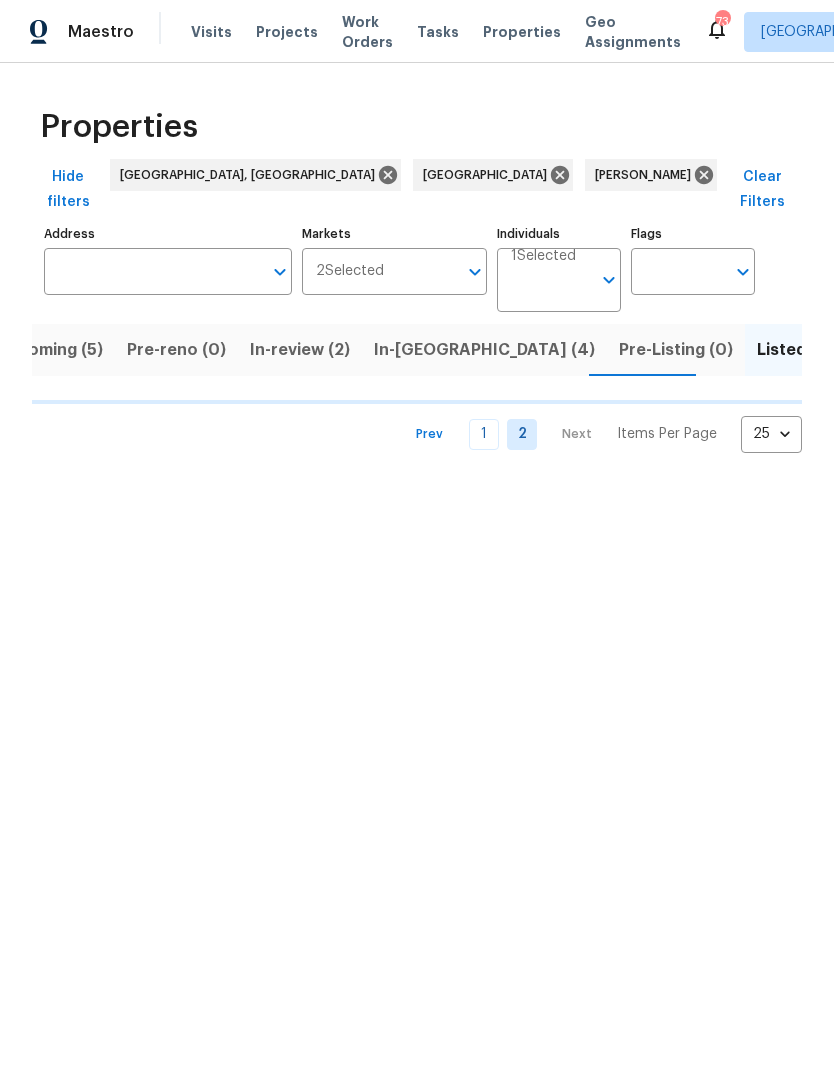 scroll, scrollTop: 0, scrollLeft: 0, axis: both 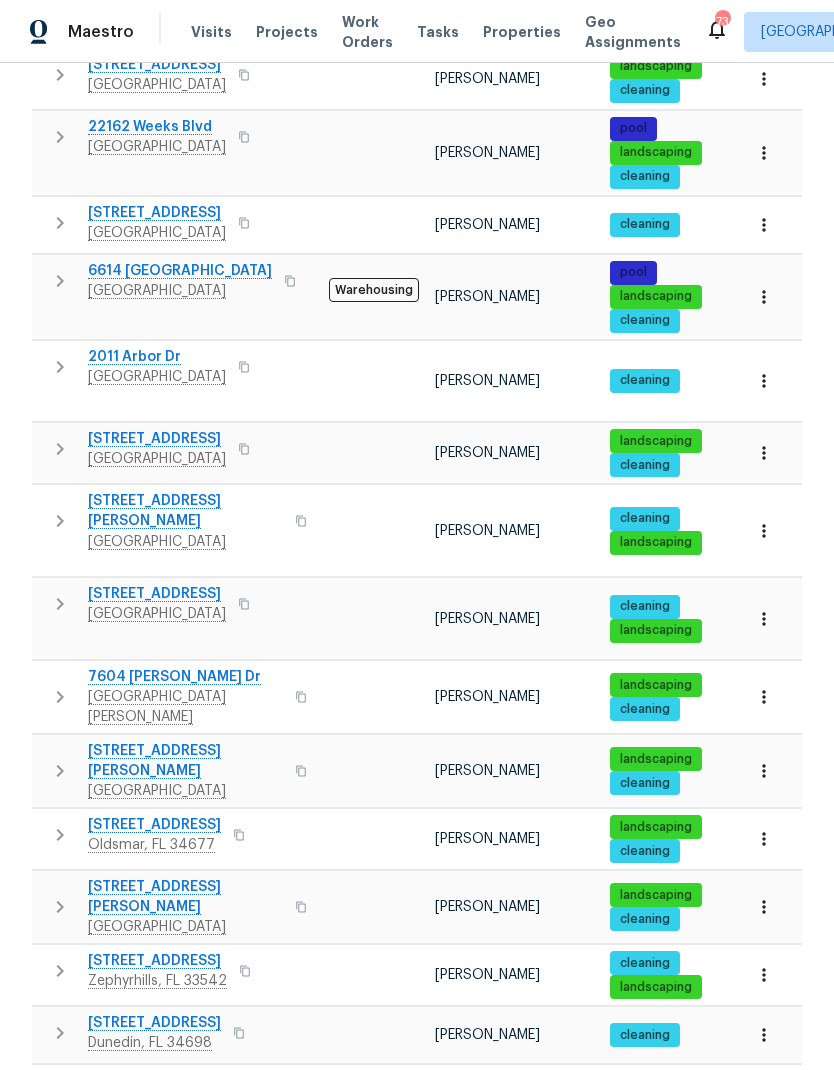 click 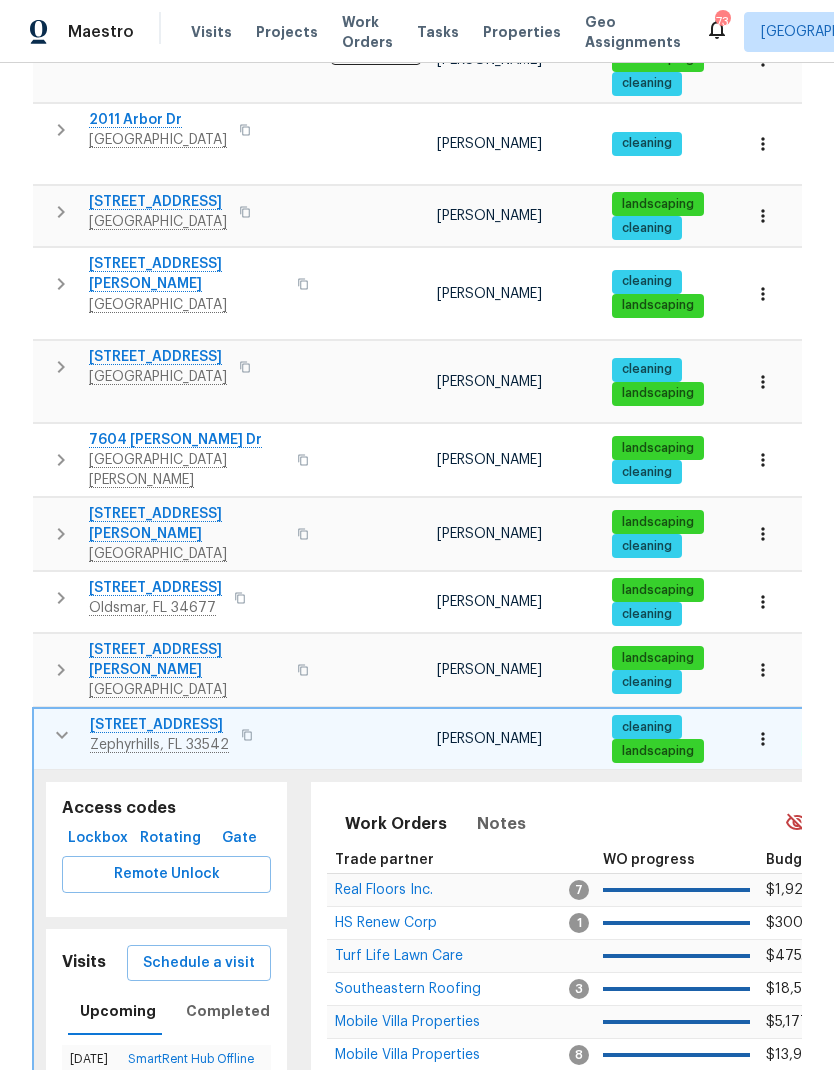 scroll, scrollTop: 1083, scrollLeft: 0, axis: vertical 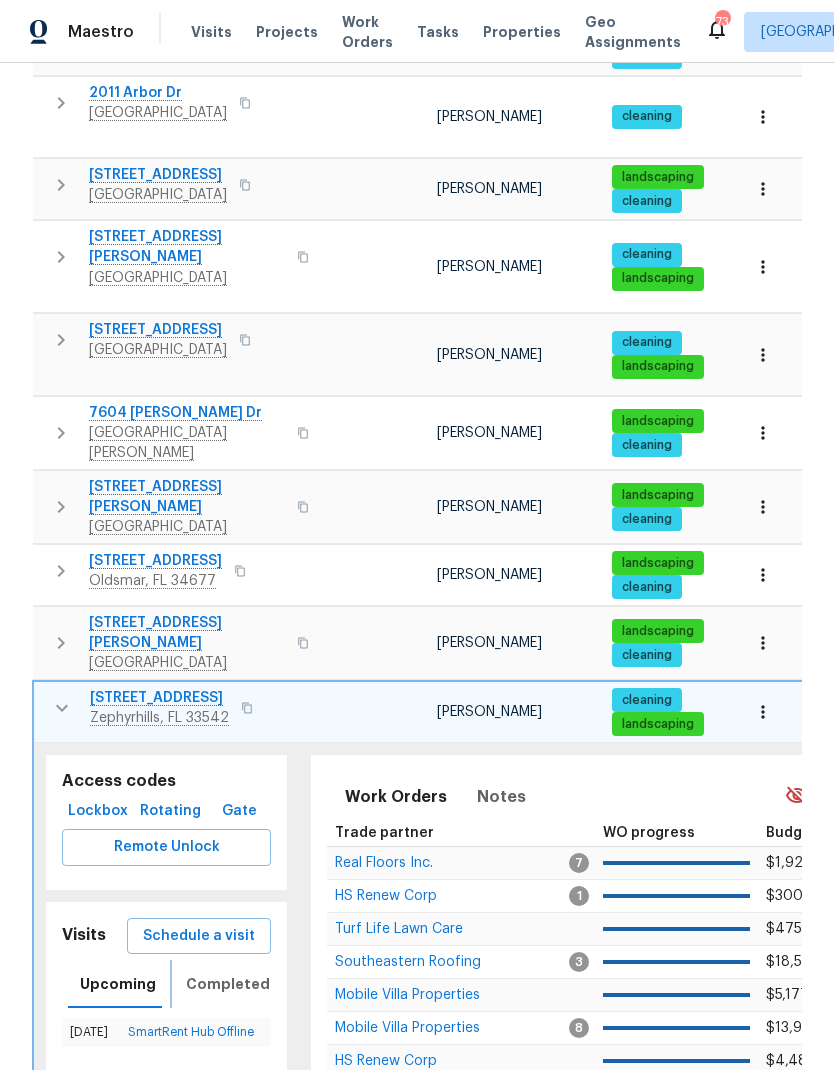 click on "Completed" at bounding box center [228, 984] 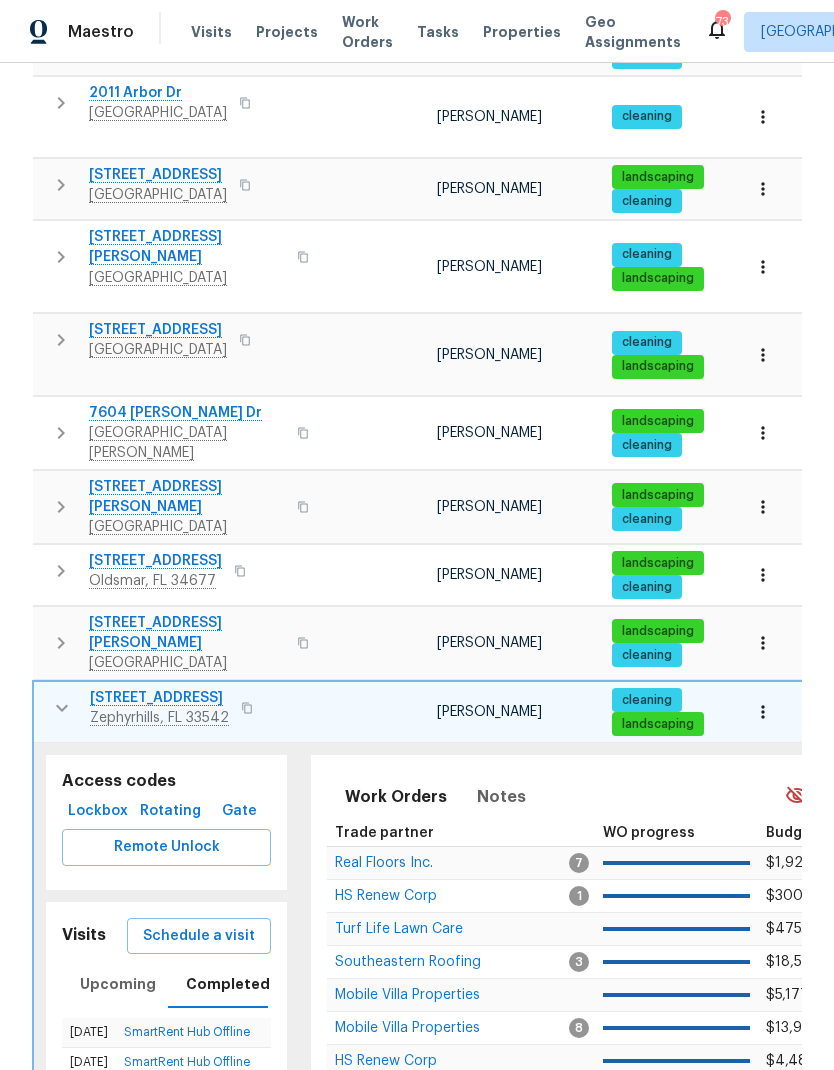 click on "Schedule a visit" at bounding box center (199, 936) 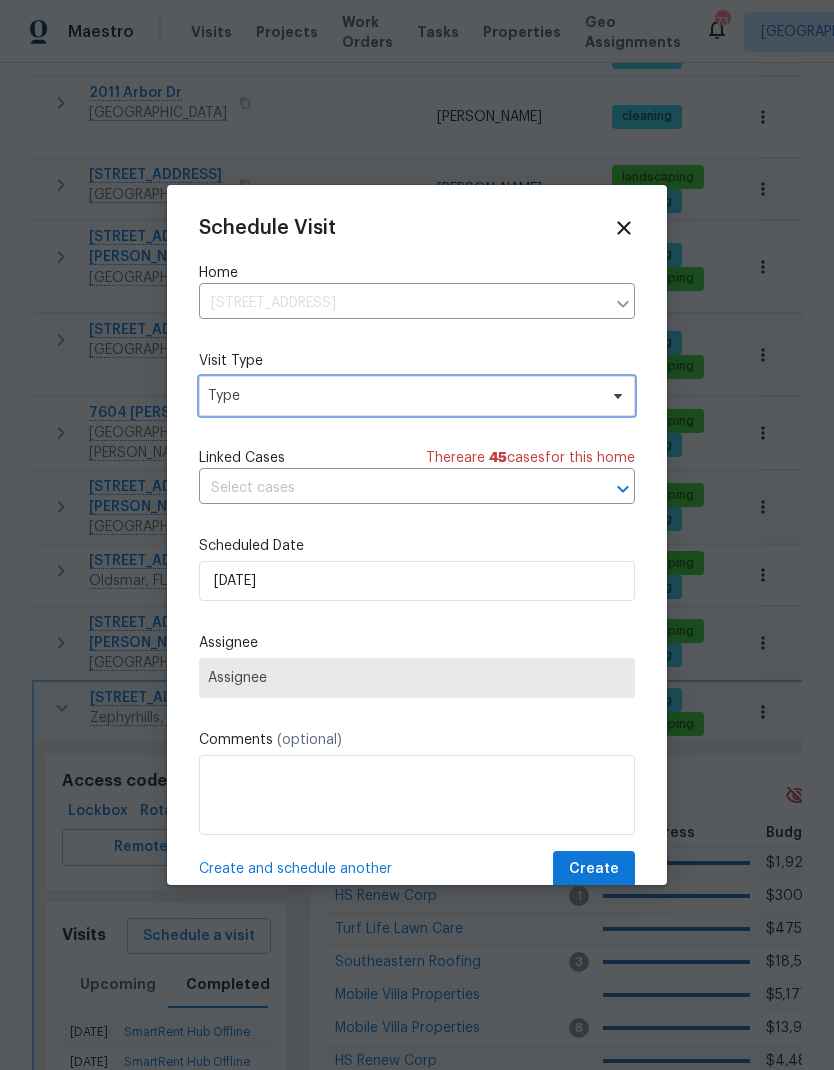 click on "Type" at bounding box center [417, 396] 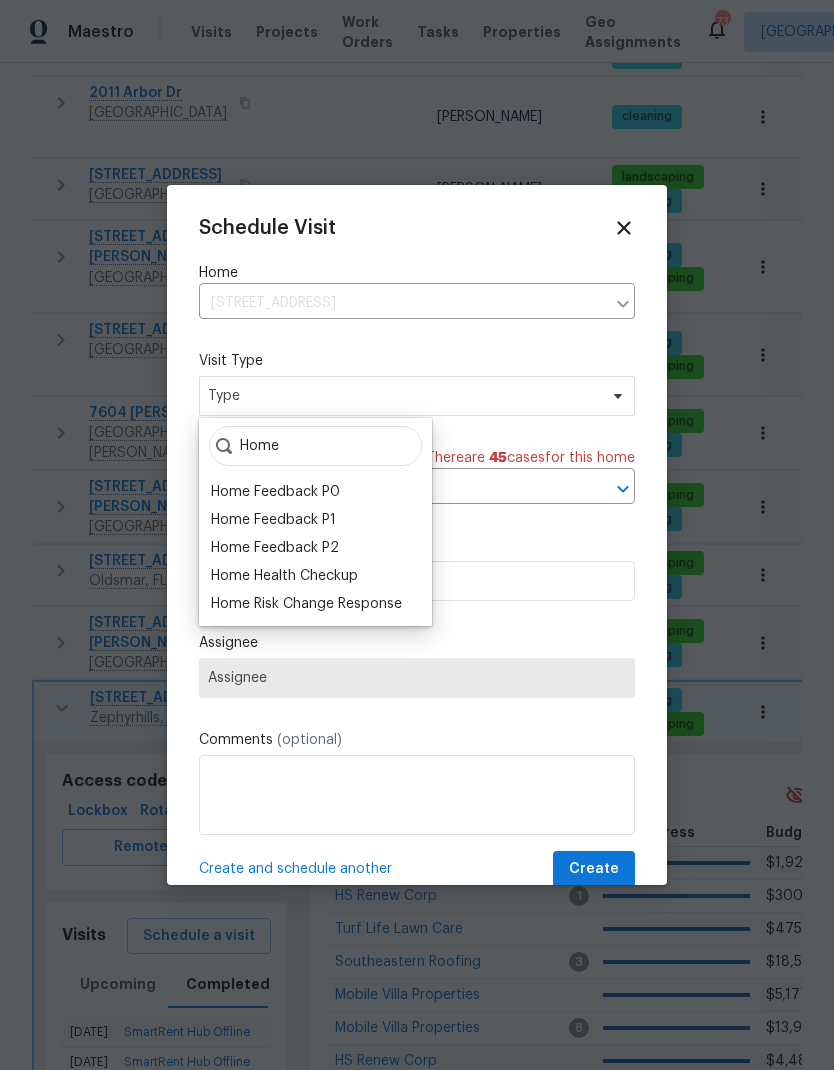 type on "Home" 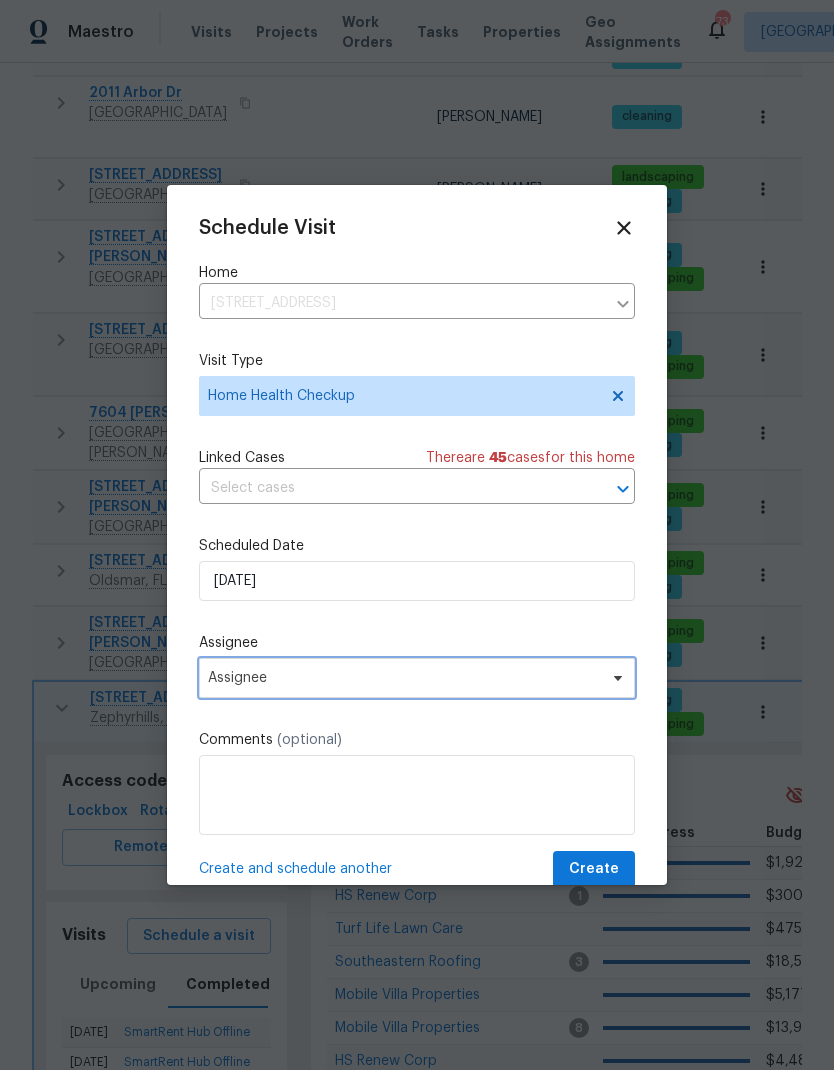 click on "Assignee" at bounding box center [417, 678] 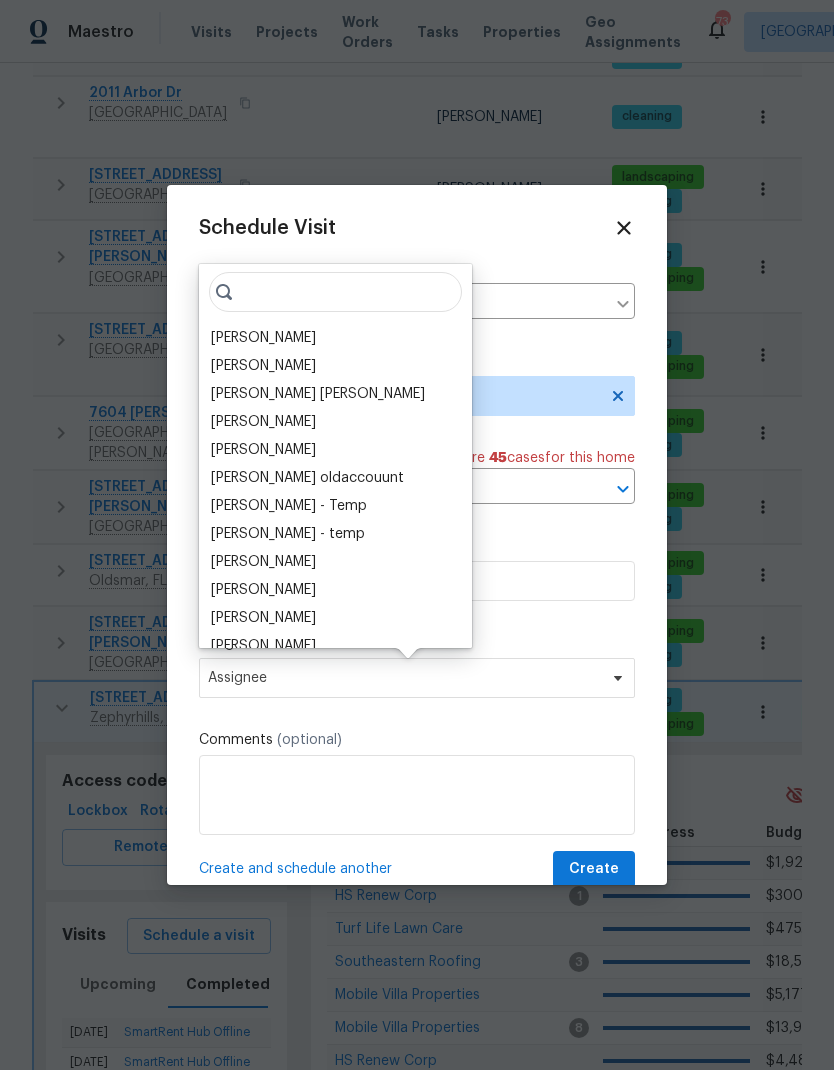 click on "[PERSON_NAME]" at bounding box center [263, 338] 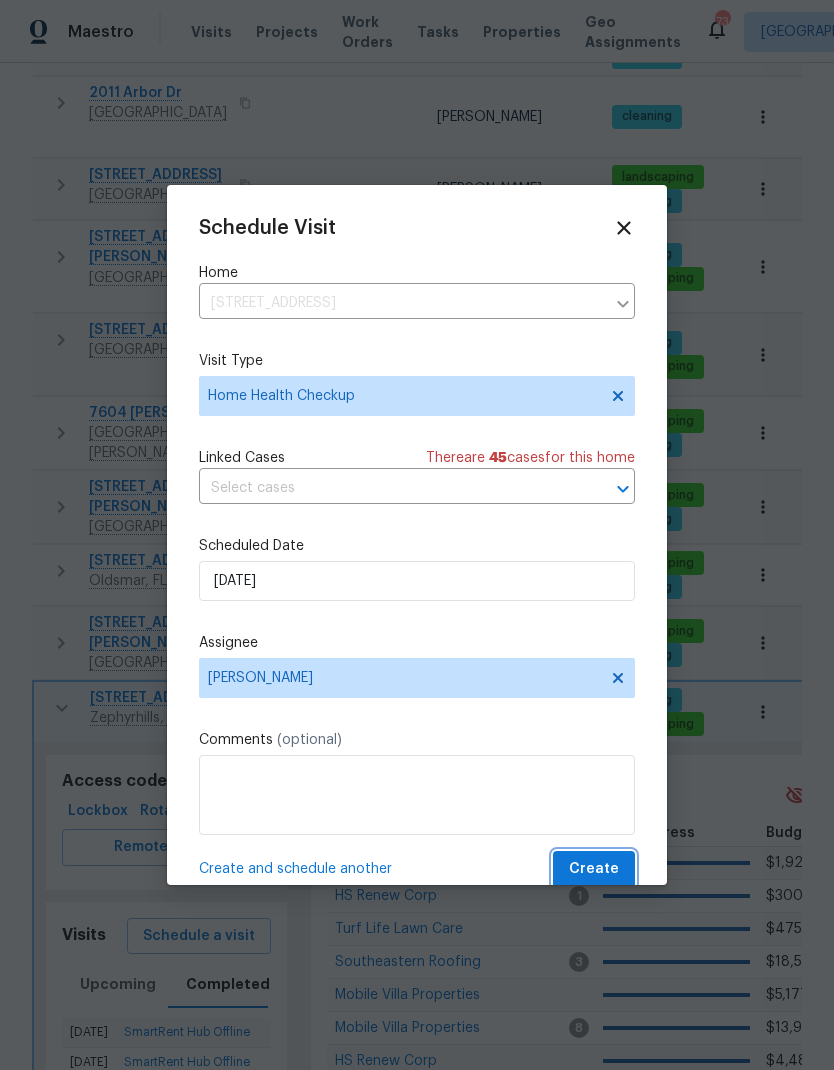 click on "Create" at bounding box center (594, 869) 